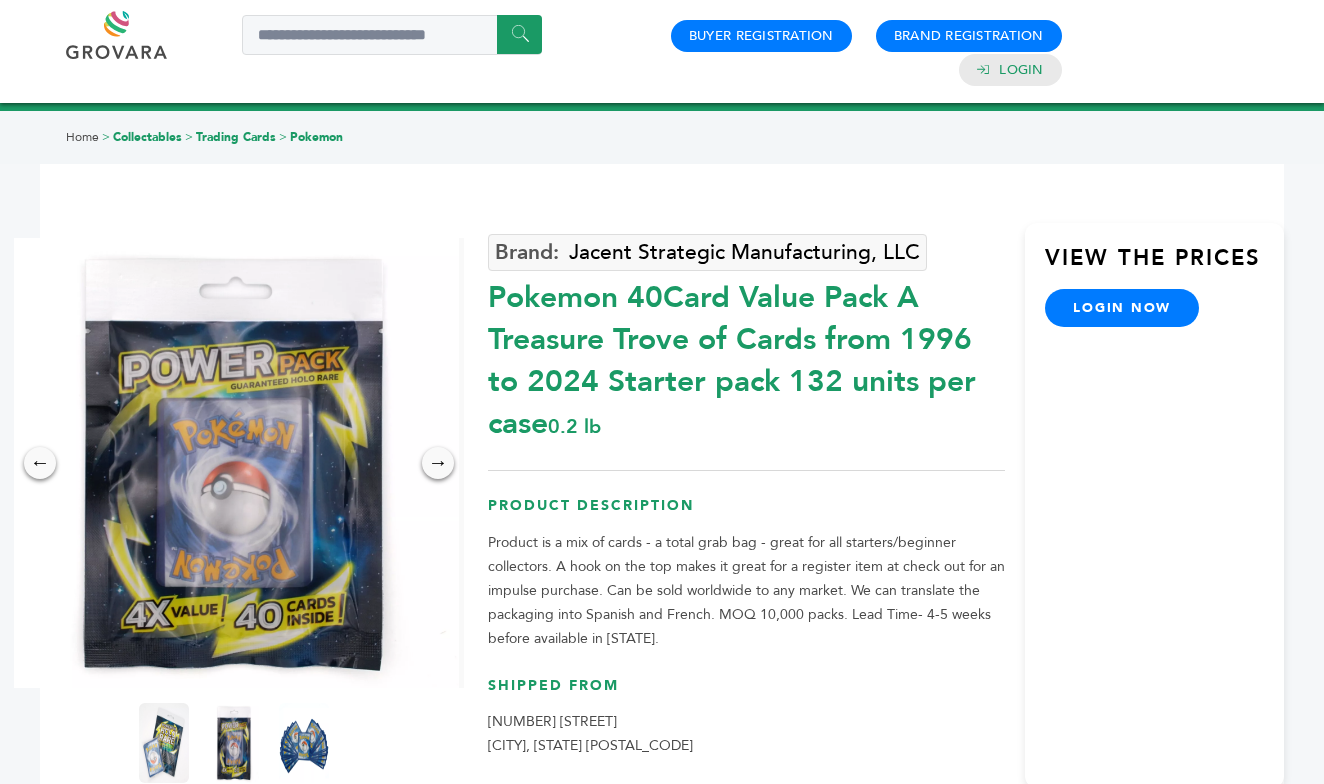 scroll, scrollTop: 0, scrollLeft: 0, axis: both 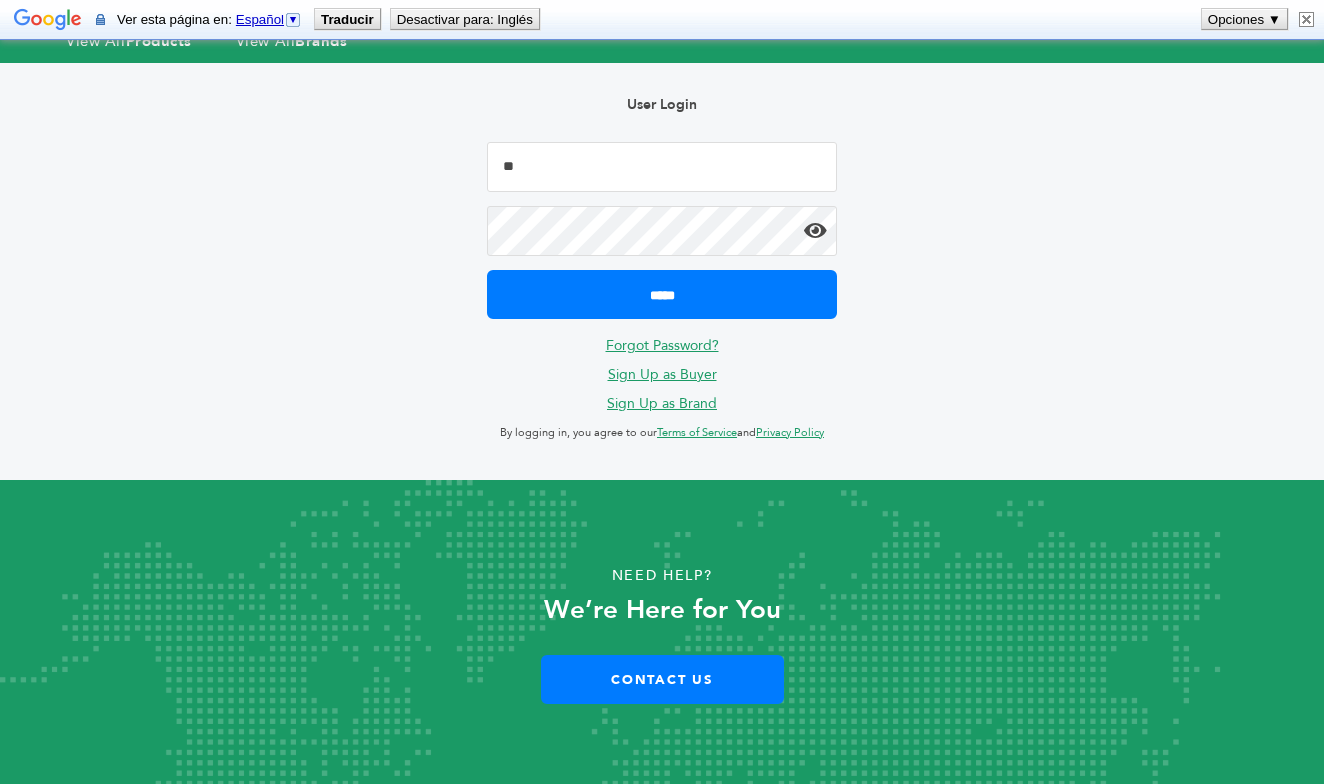 type on "*" 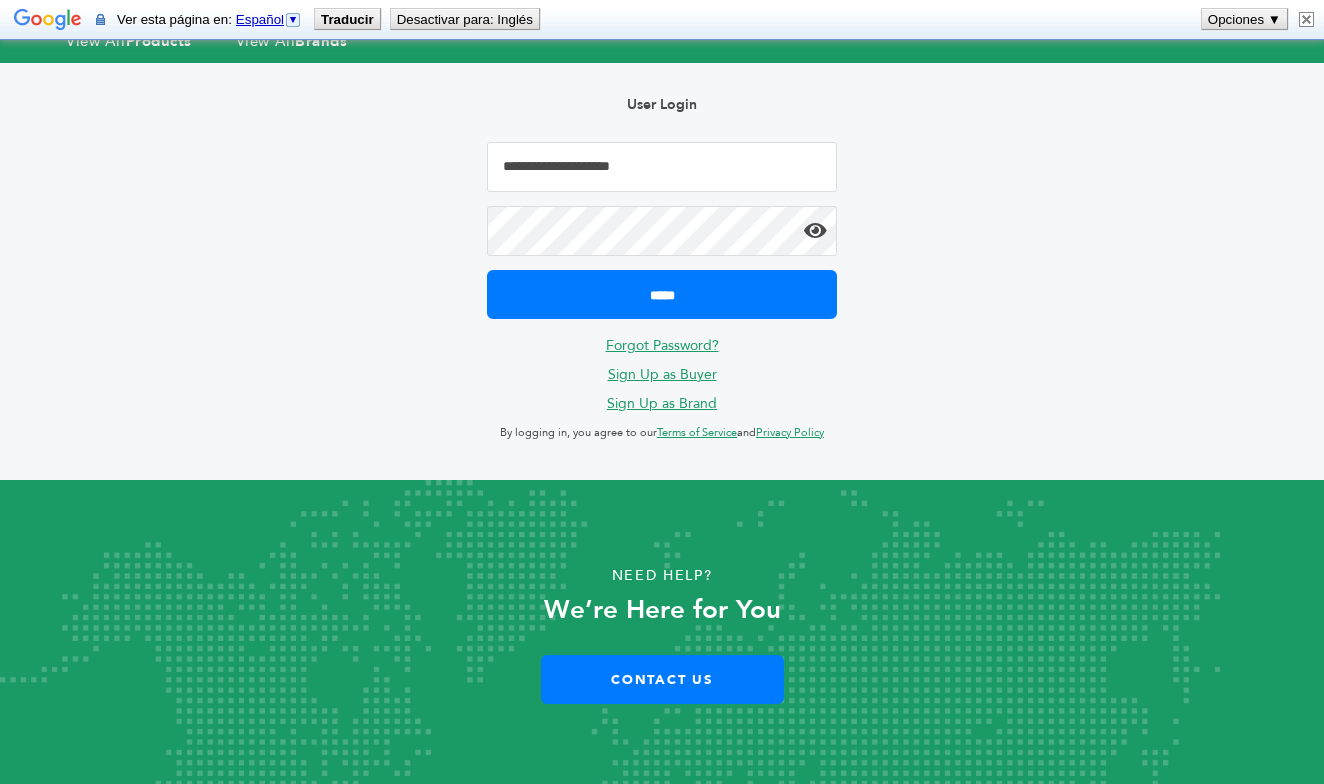 type on "**********" 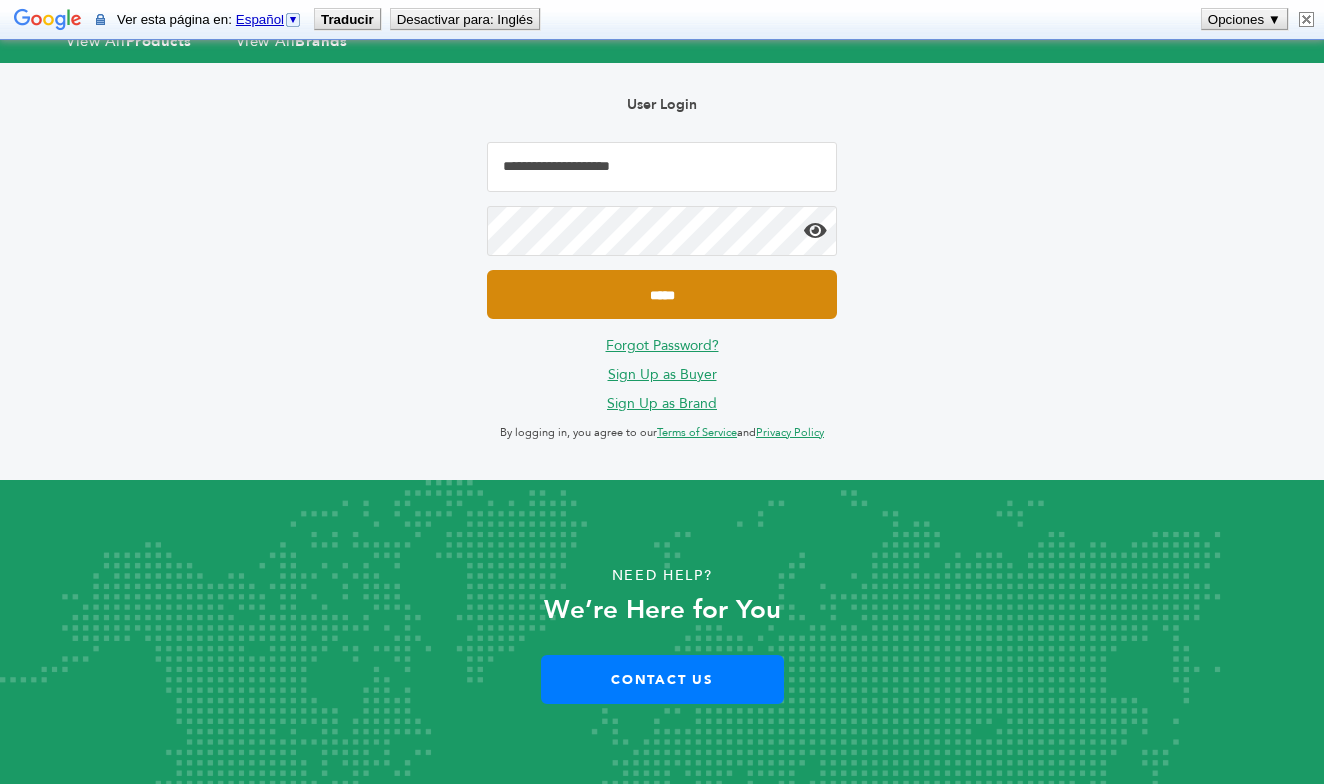 click on "*****" at bounding box center (662, 294) 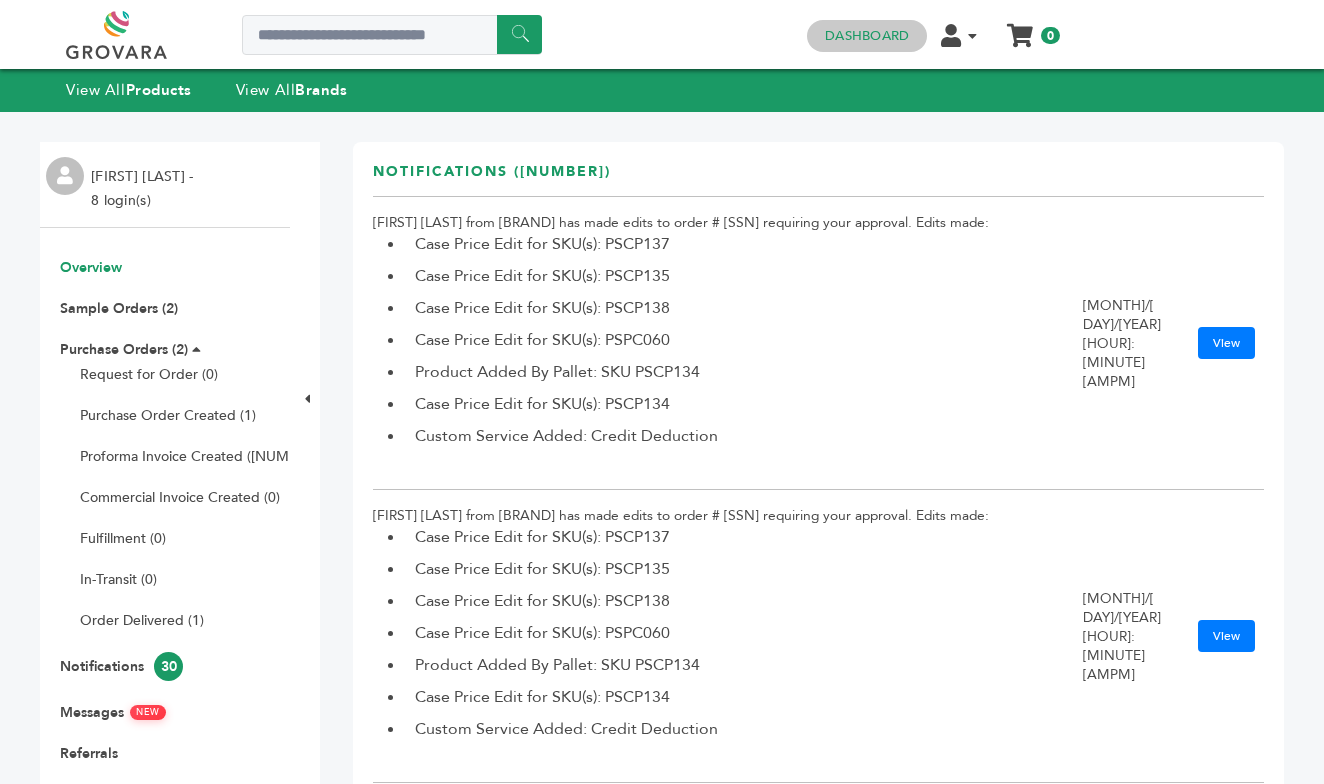 scroll, scrollTop: 0, scrollLeft: 0, axis: both 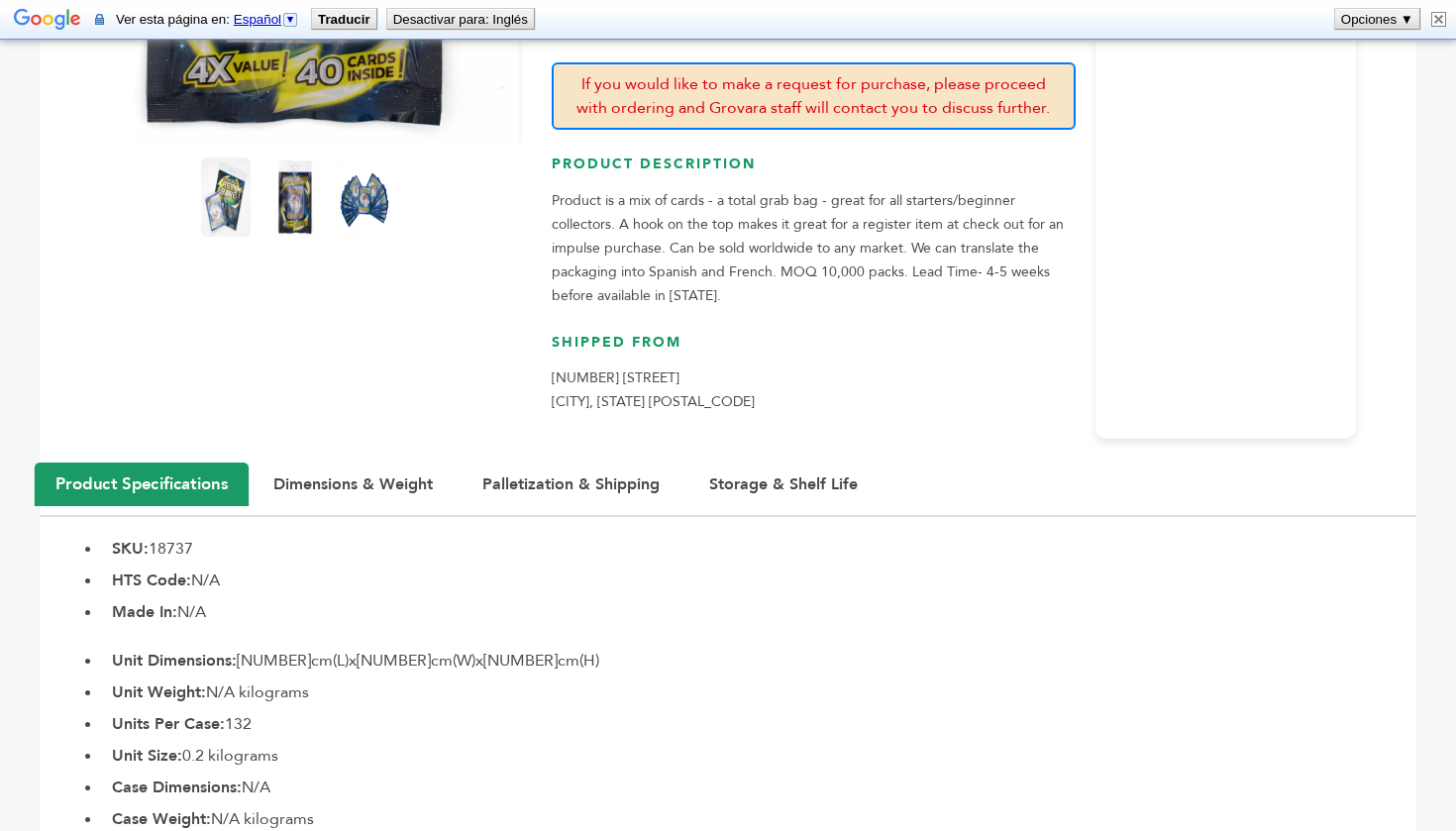 drag, startPoint x: 553, startPoint y: 338, endPoint x: 690, endPoint y: 397, distance: 149.16434 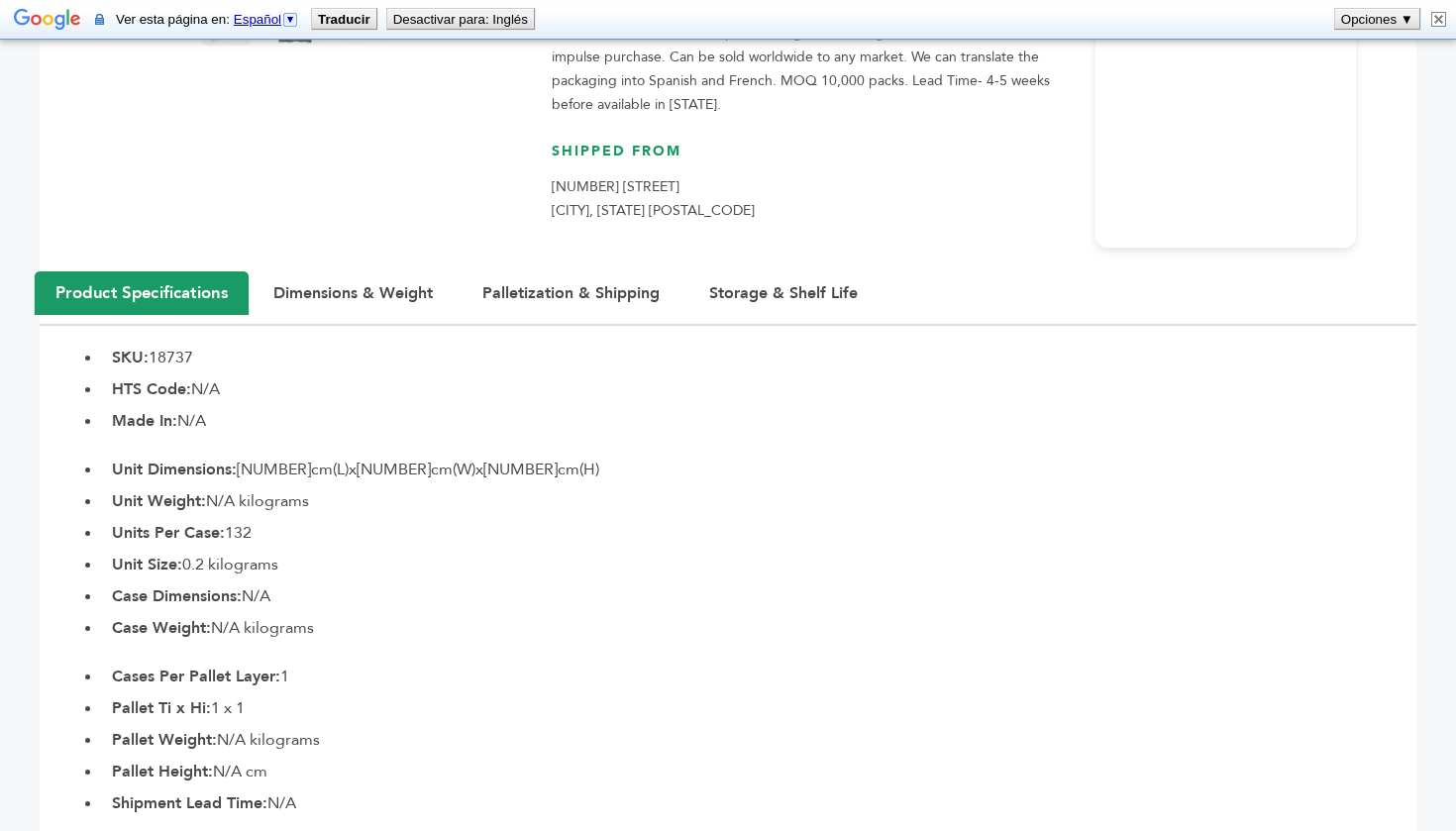 scroll, scrollTop: 738, scrollLeft: 0, axis: vertical 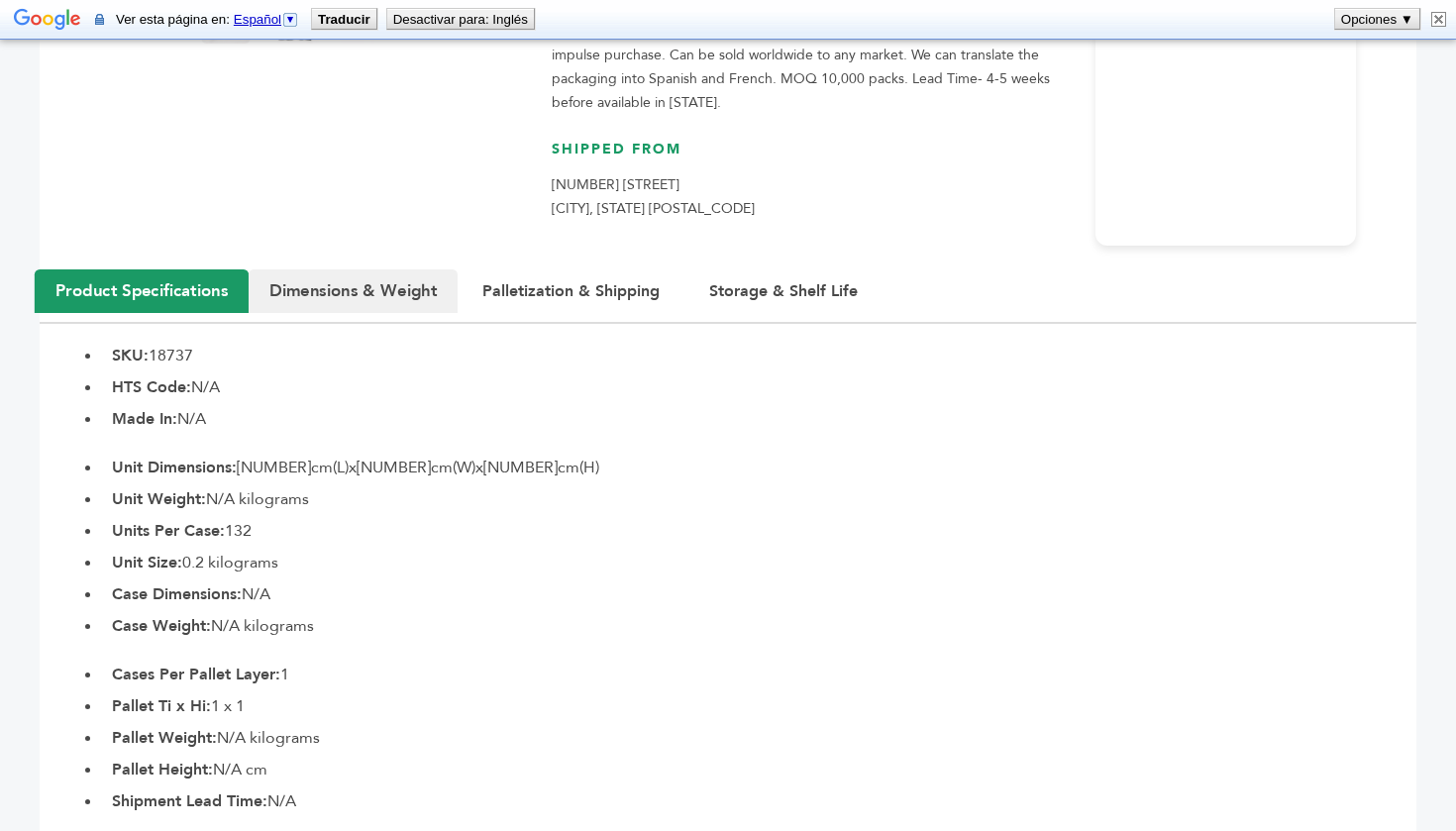 click on "Dimensions & Weight" at bounding box center [353, 291] 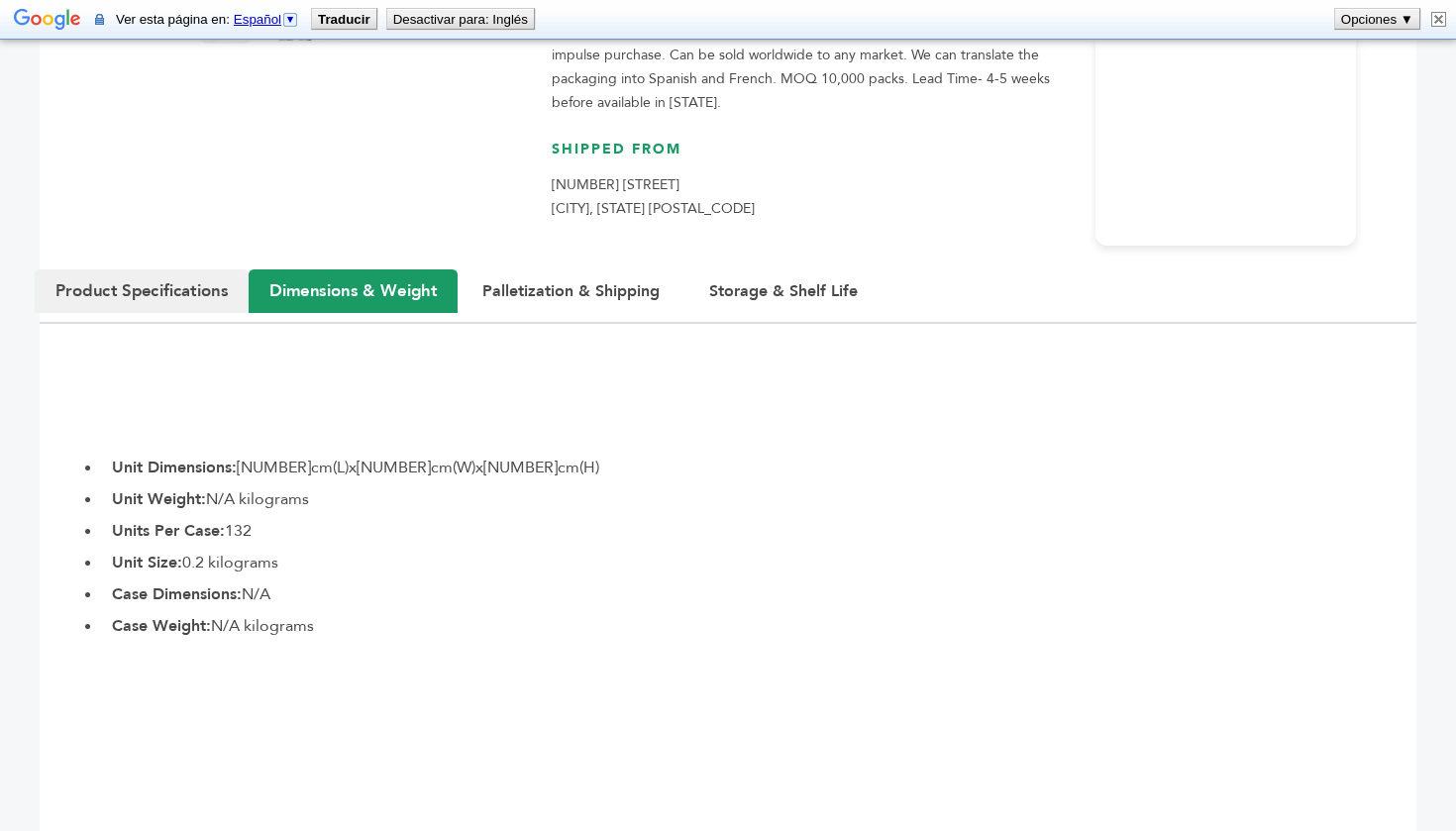 click on "Product Specifications" at bounding box center [142, 291] 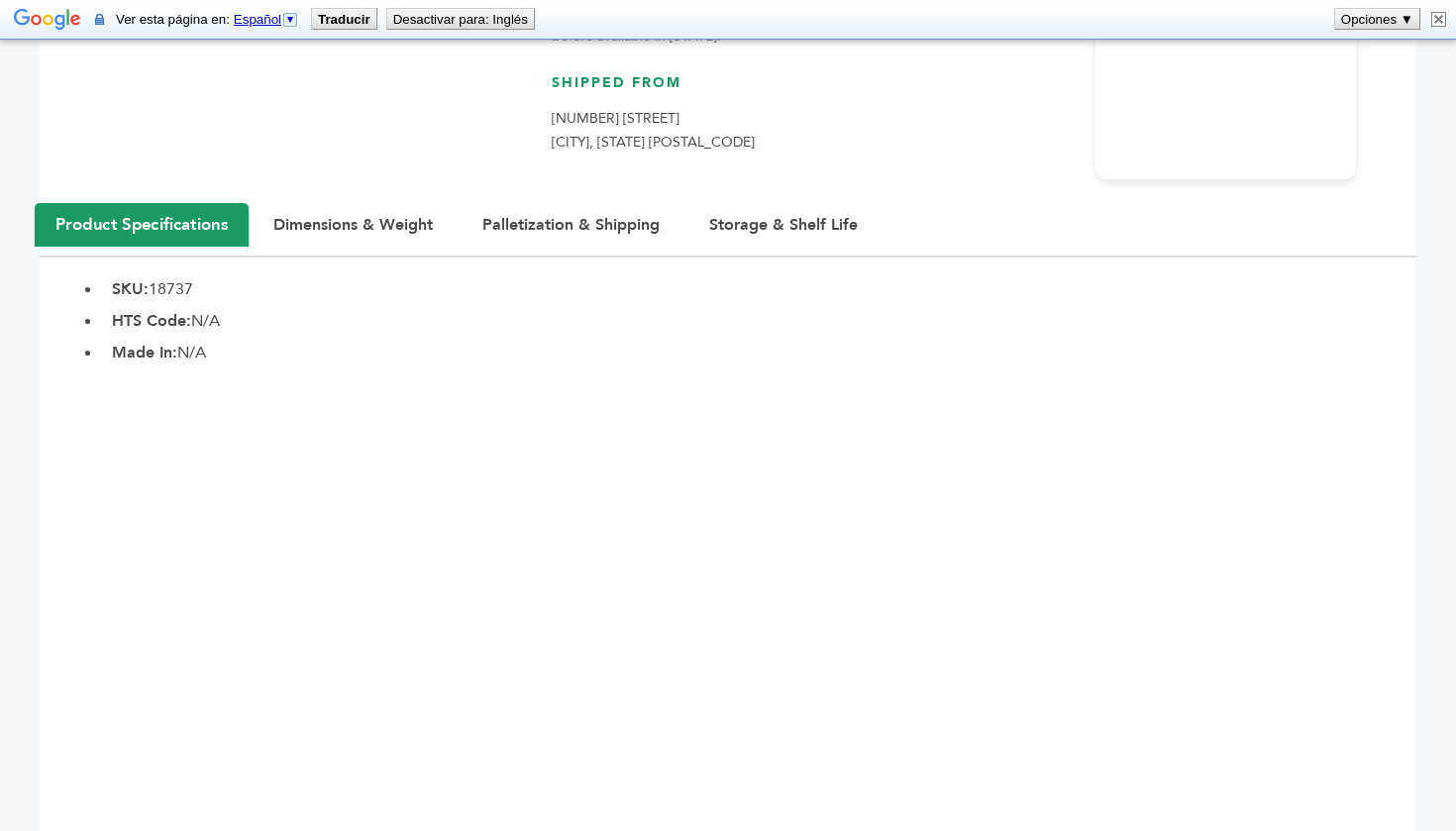 scroll, scrollTop: 812, scrollLeft: 0, axis: vertical 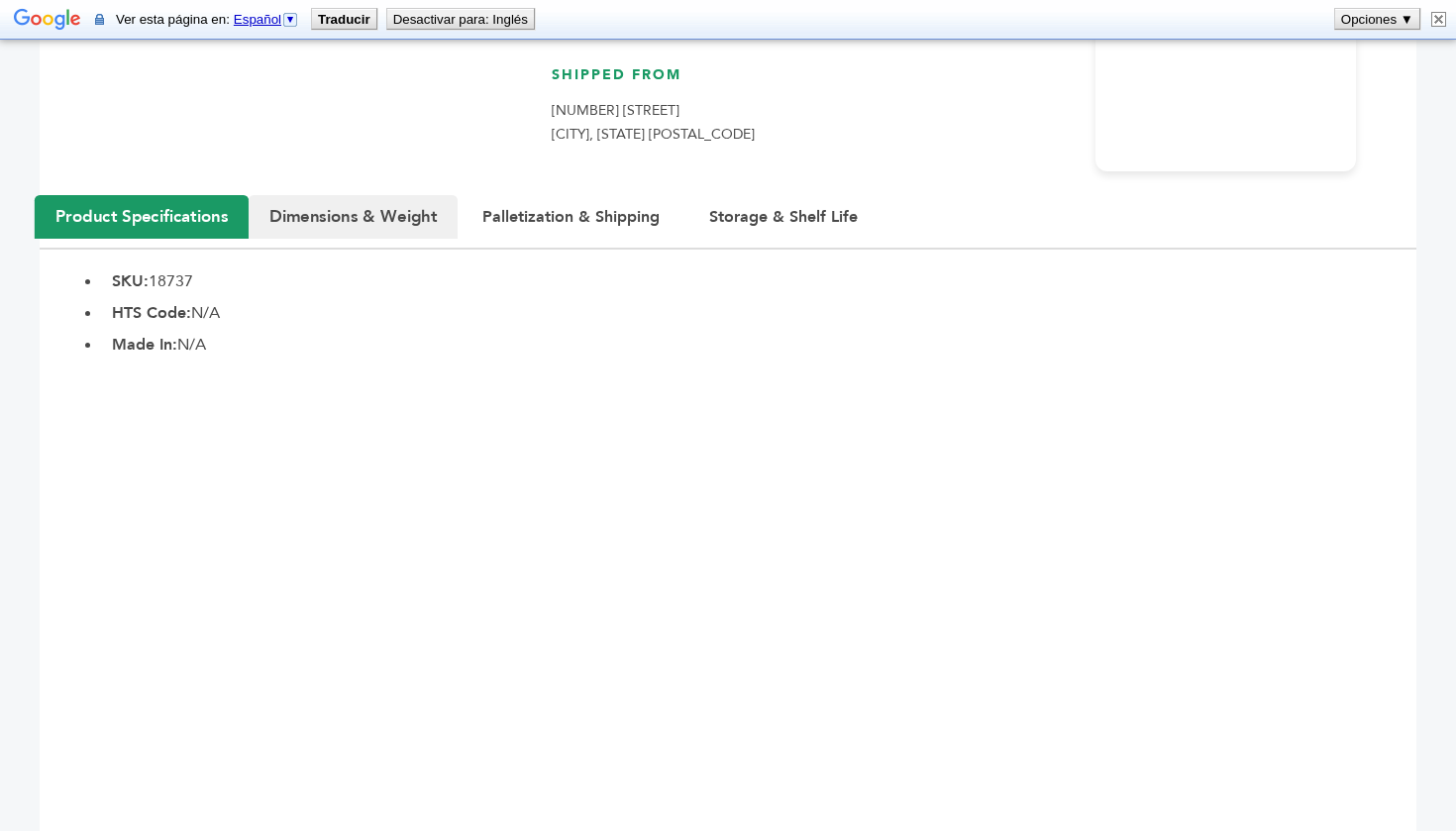 click on "Dimensions & Weight" at bounding box center [353, 217] 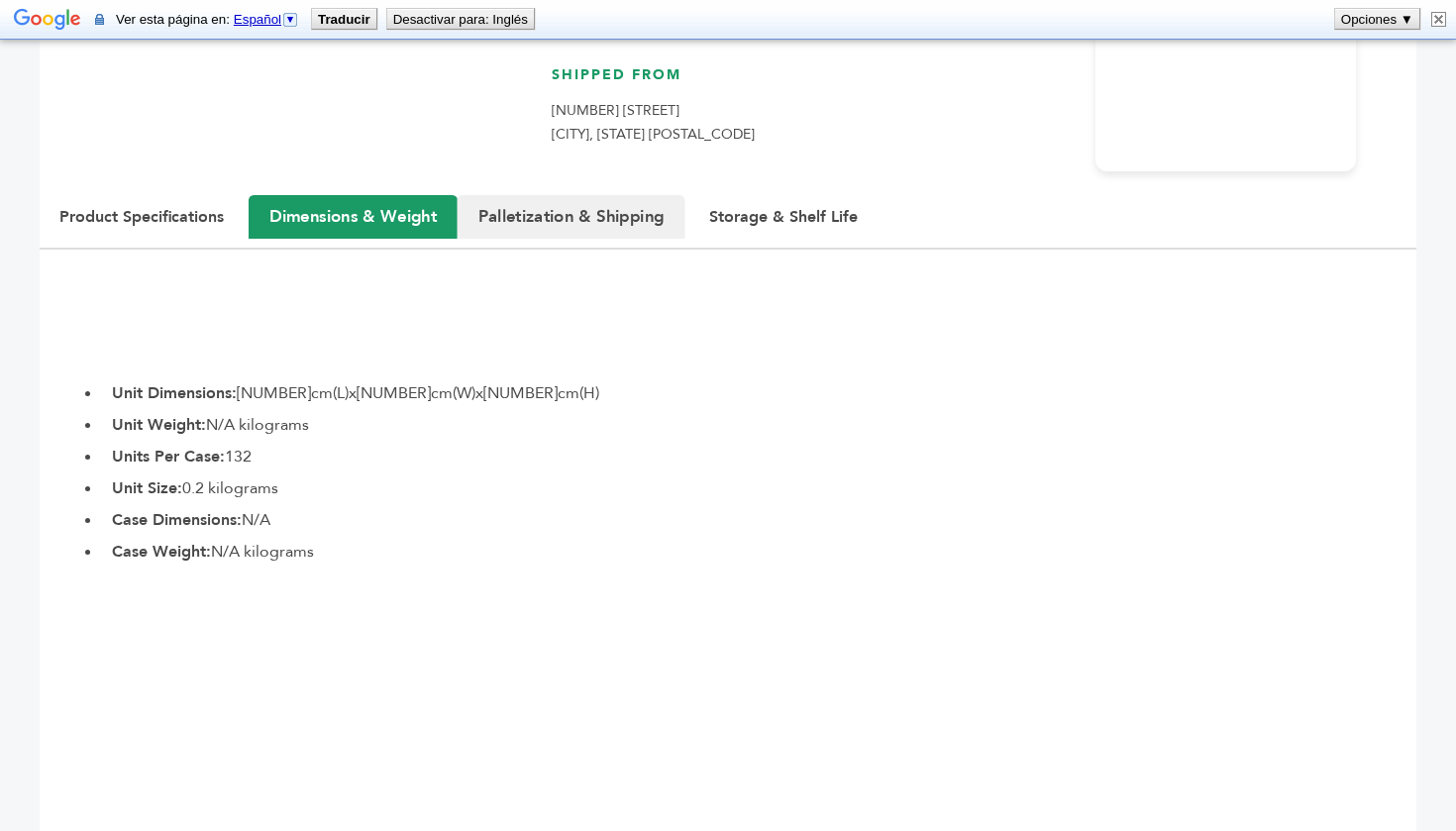 click on "Palletization & Shipping" at bounding box center (572, 217) 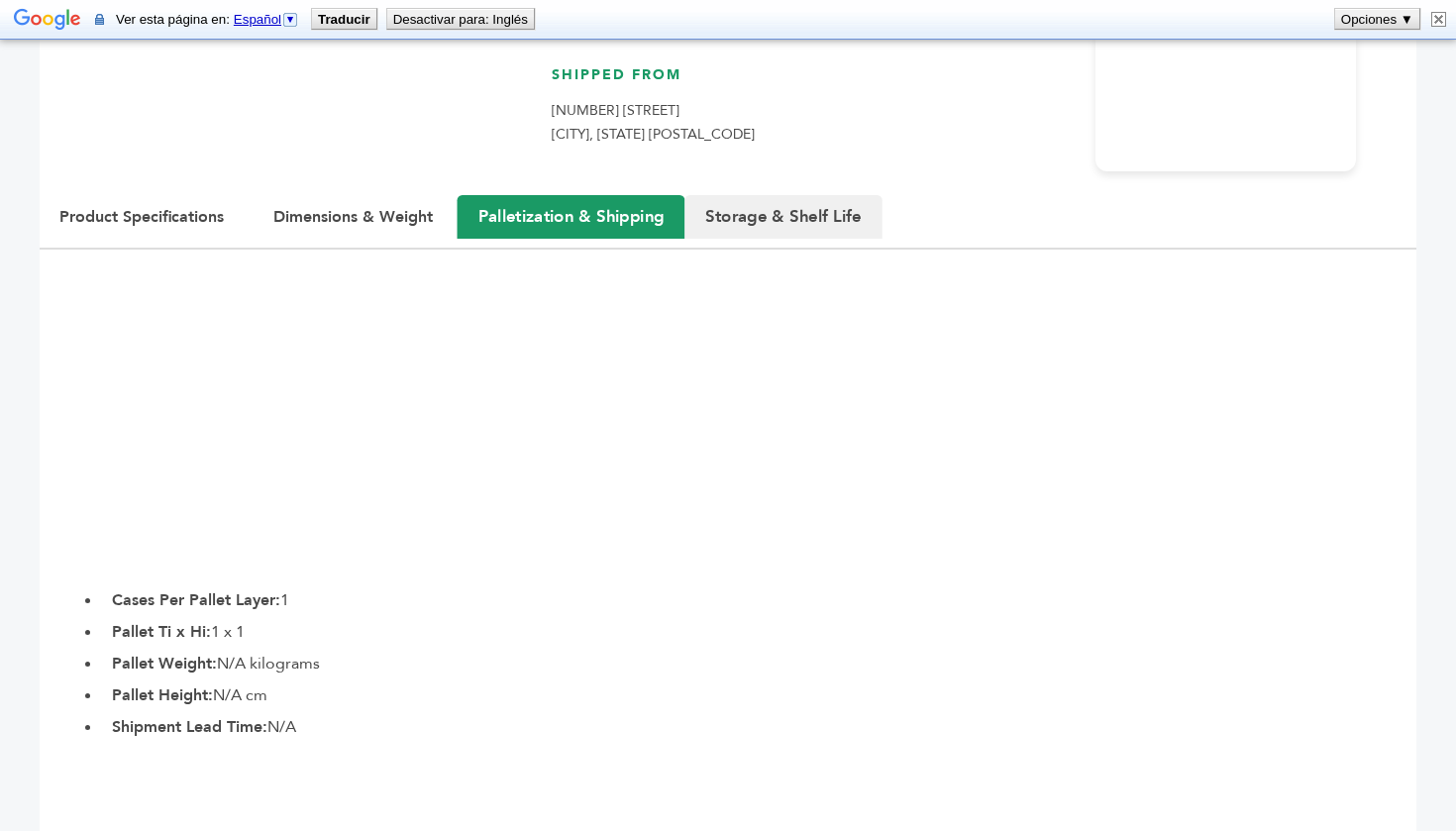 click on "Storage & Shelf Life" at bounding box center (783, 217) 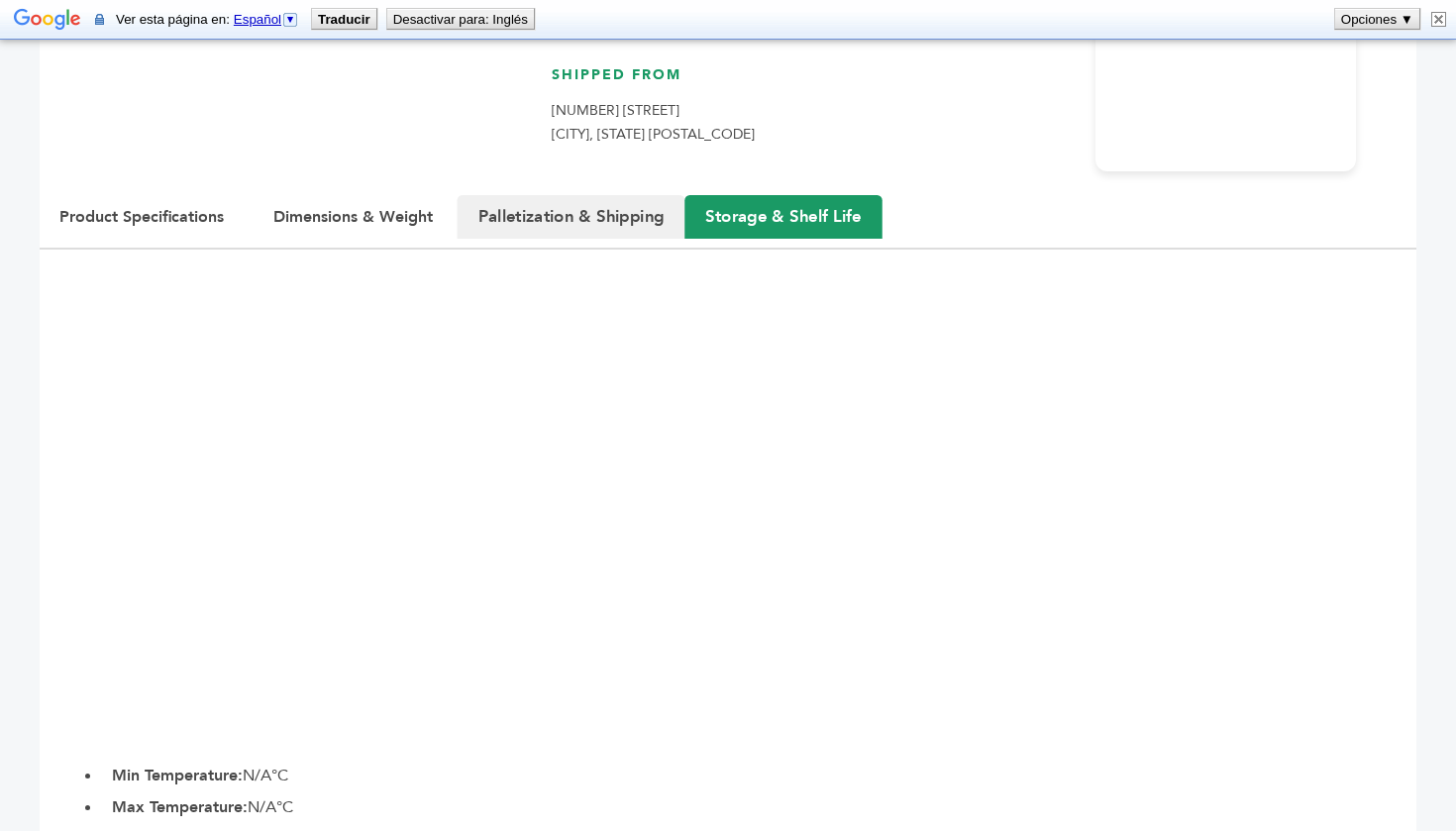 click on "Palletization & Shipping" at bounding box center [572, 217] 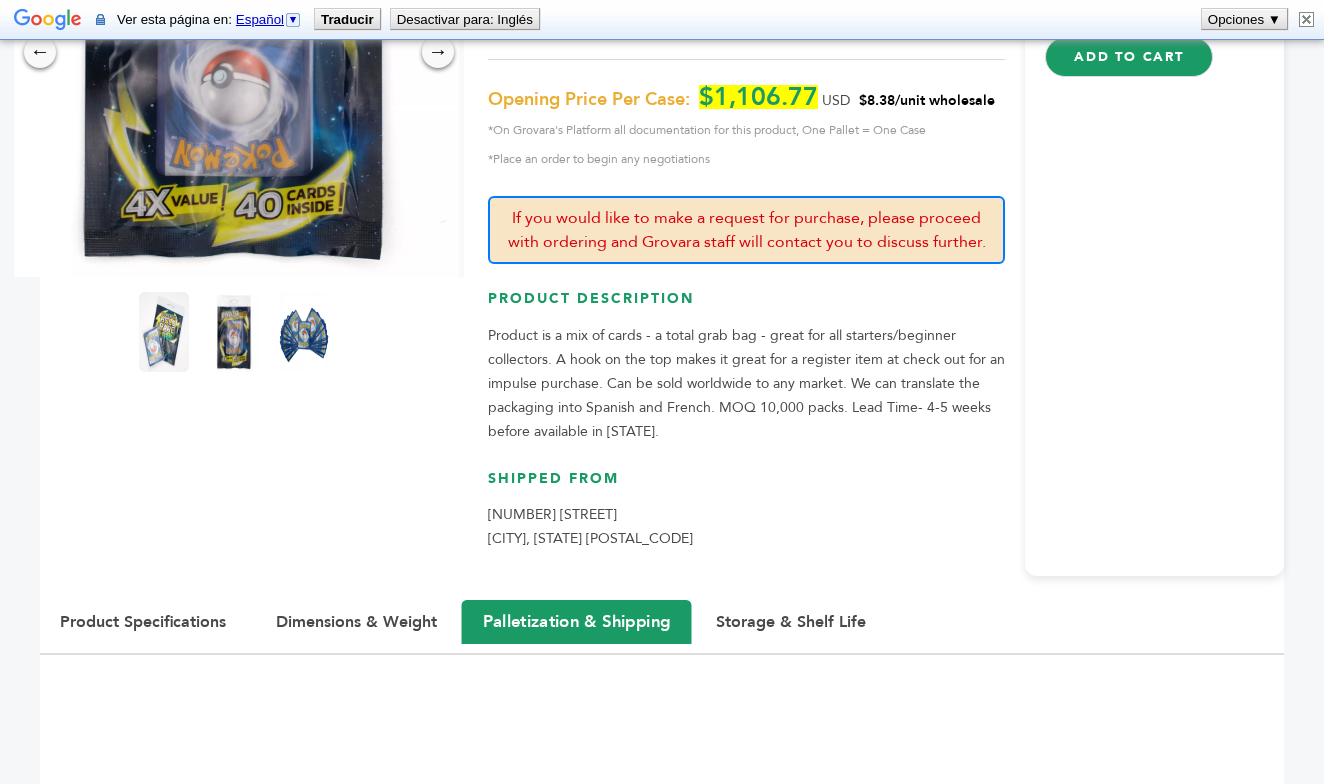 scroll, scrollTop: 440, scrollLeft: 0, axis: vertical 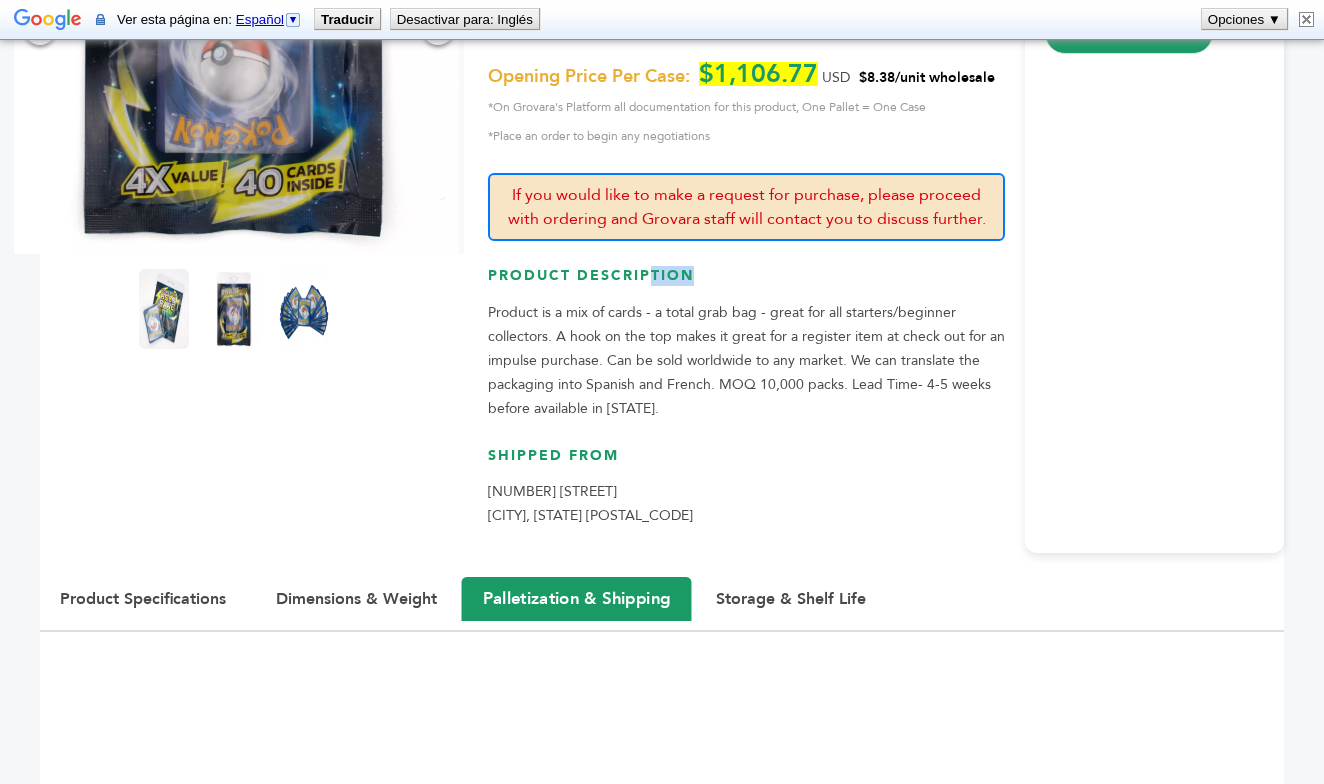 drag, startPoint x: 645, startPoint y: 288, endPoint x: 653, endPoint y: 281, distance: 10.630146 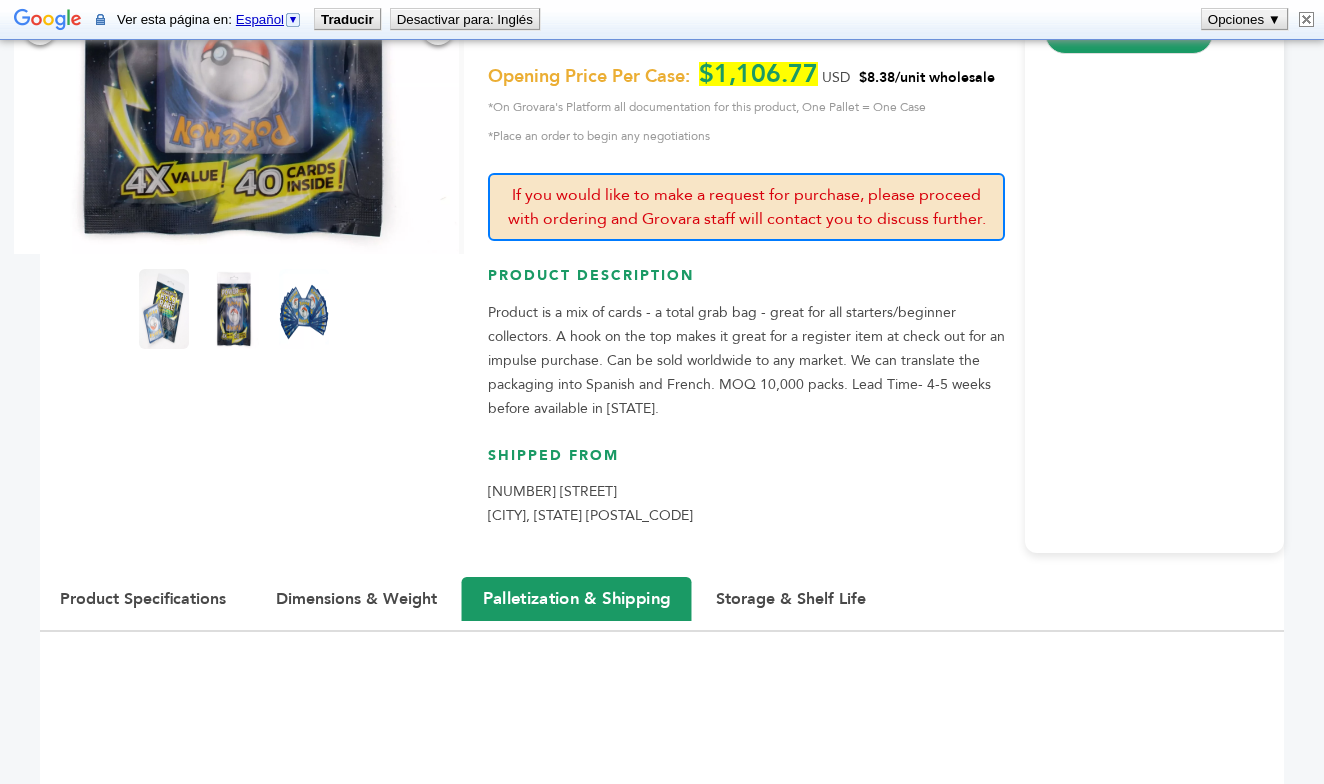 click on "Product Description" at bounding box center (746, 283) 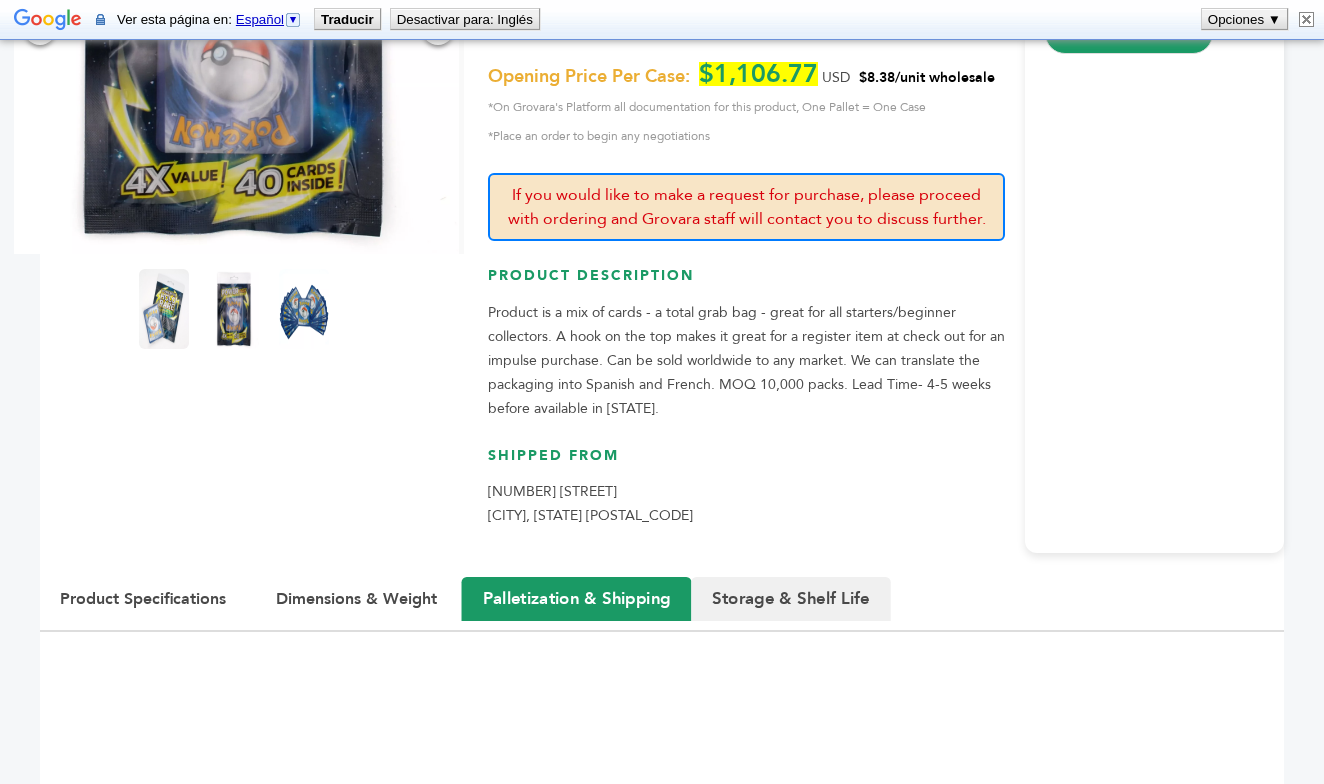click on "Storage & Shelf Life" at bounding box center (791, 599) 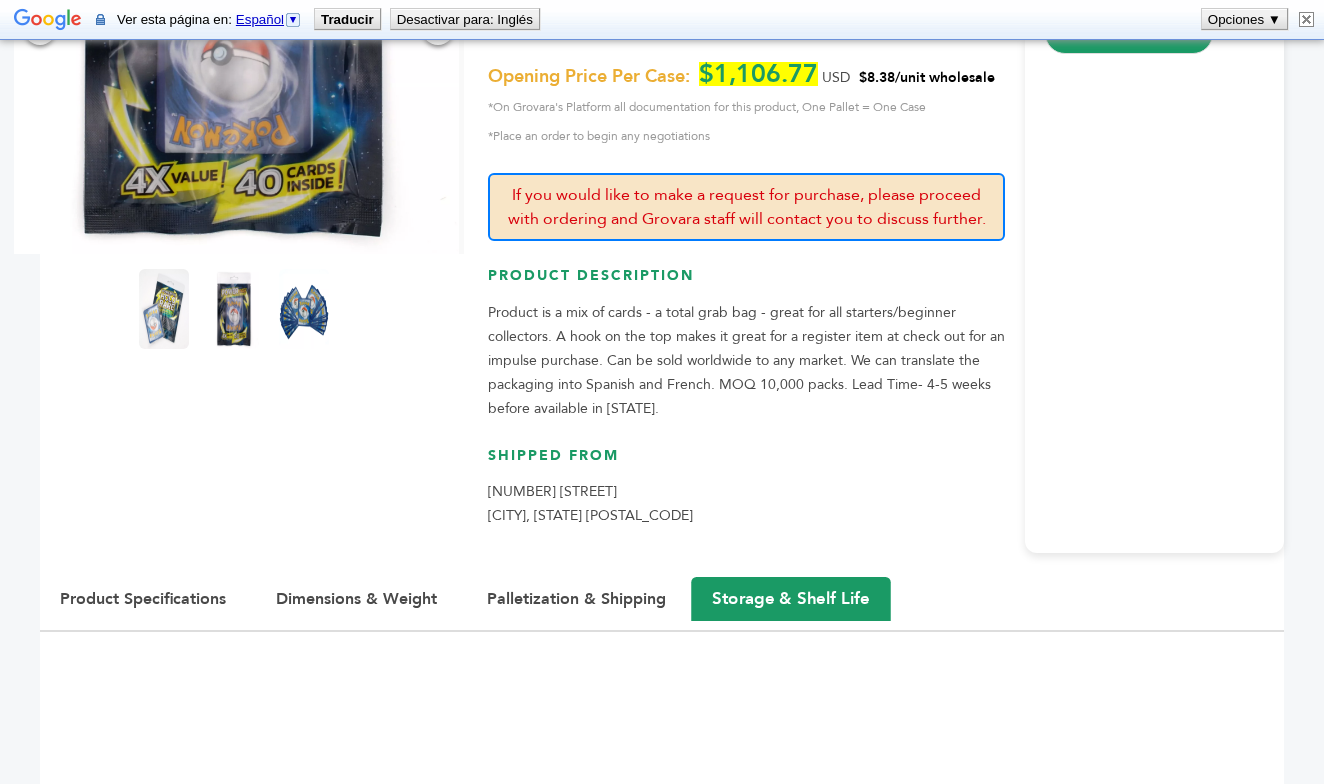 scroll, scrollTop: 571, scrollLeft: 0, axis: vertical 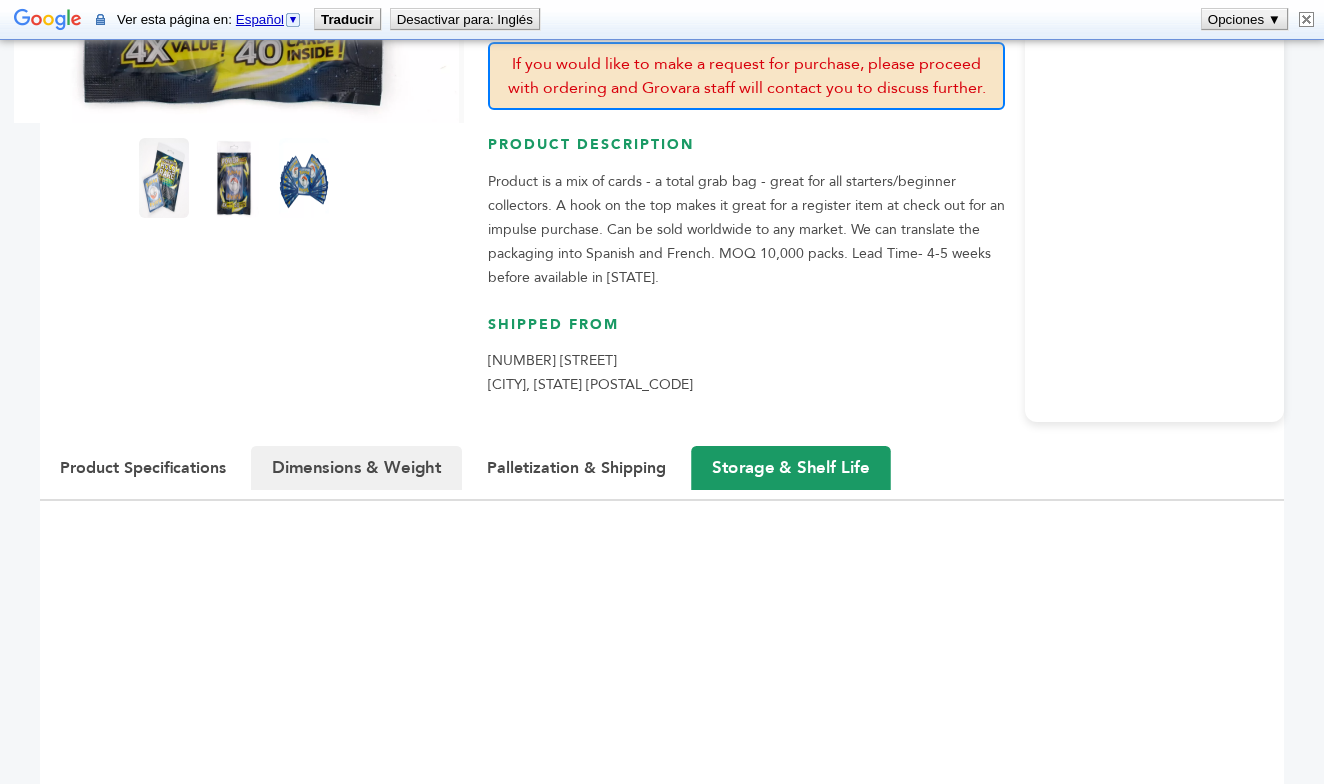 click on "Dimensions & Weight" at bounding box center [356, 468] 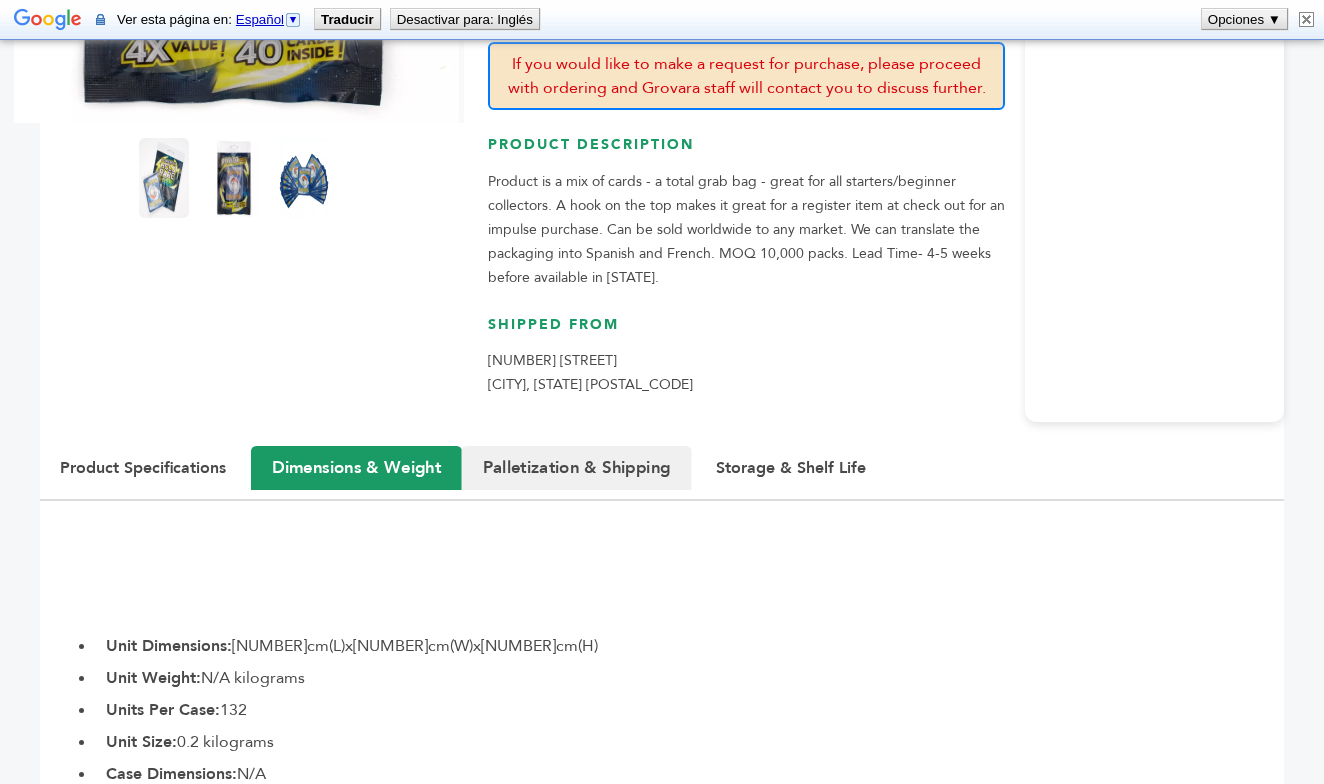 click on "Palletization & Shipping" at bounding box center (577, 468) 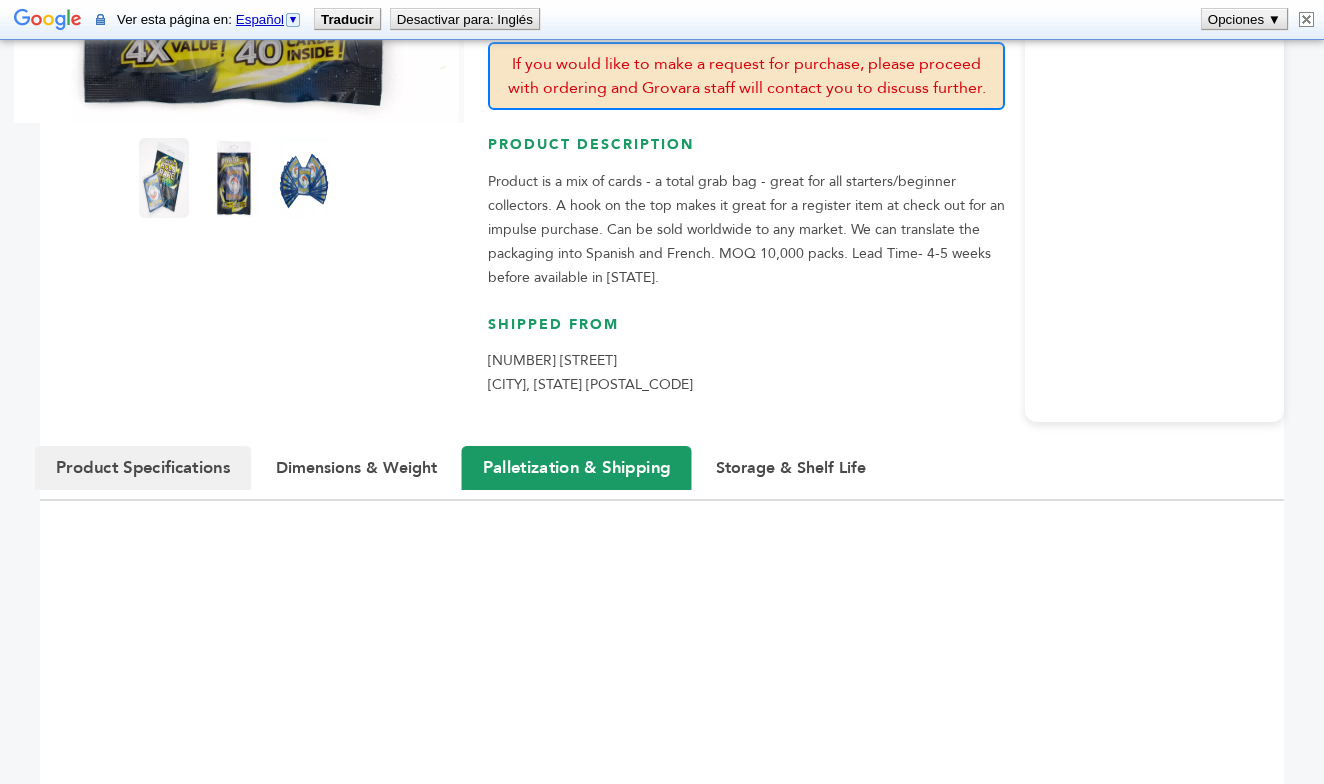 click on "Product Specifications" at bounding box center [143, 468] 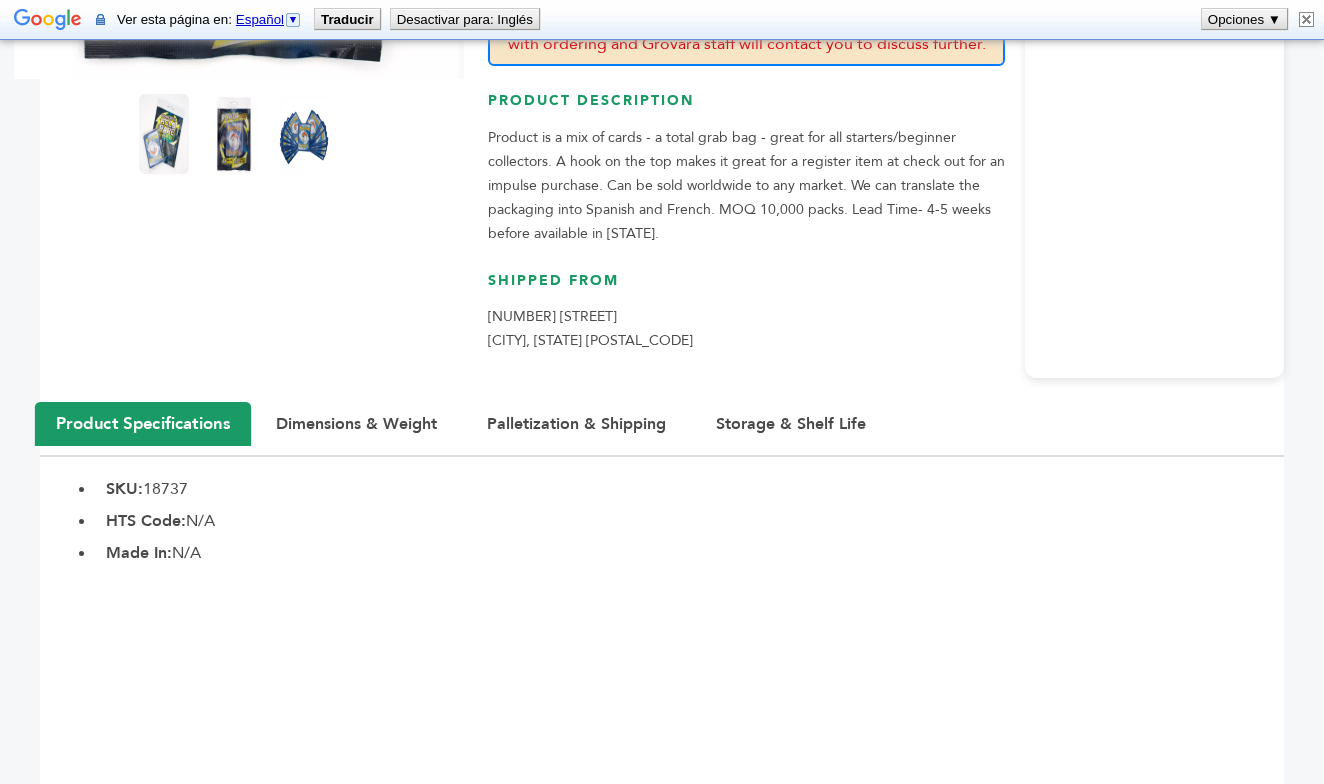 scroll, scrollTop: 707, scrollLeft: 0, axis: vertical 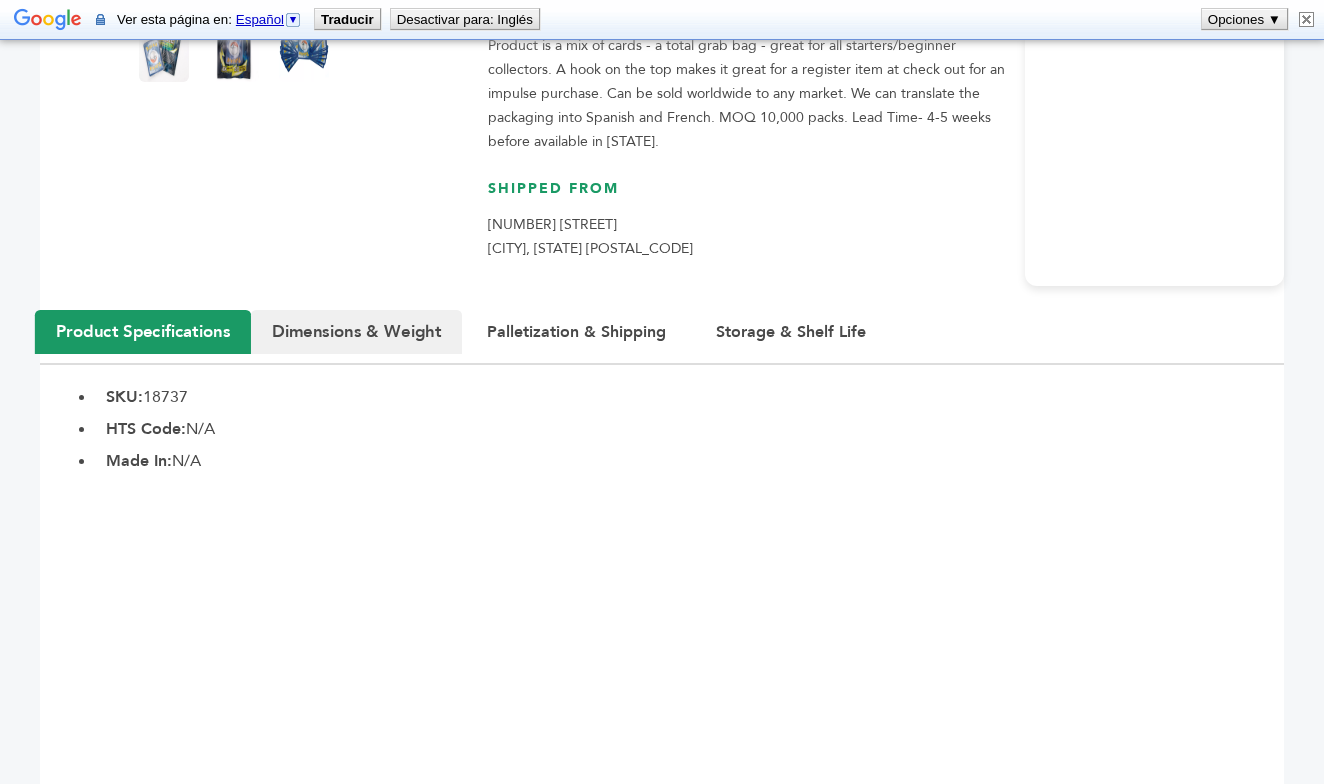 click on "Dimensions & Weight" at bounding box center [356, 332] 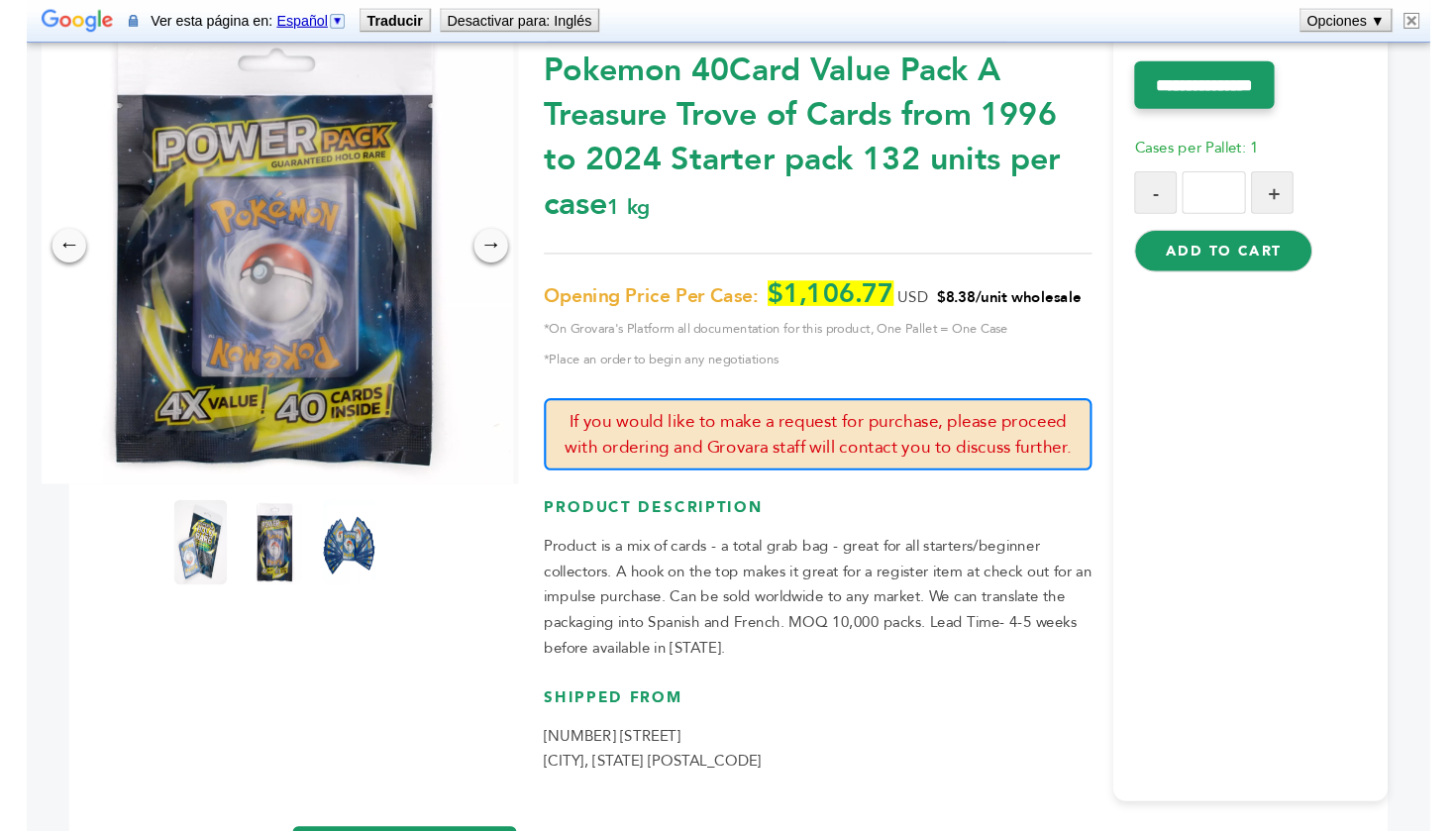 scroll, scrollTop: 160, scrollLeft: 0, axis: vertical 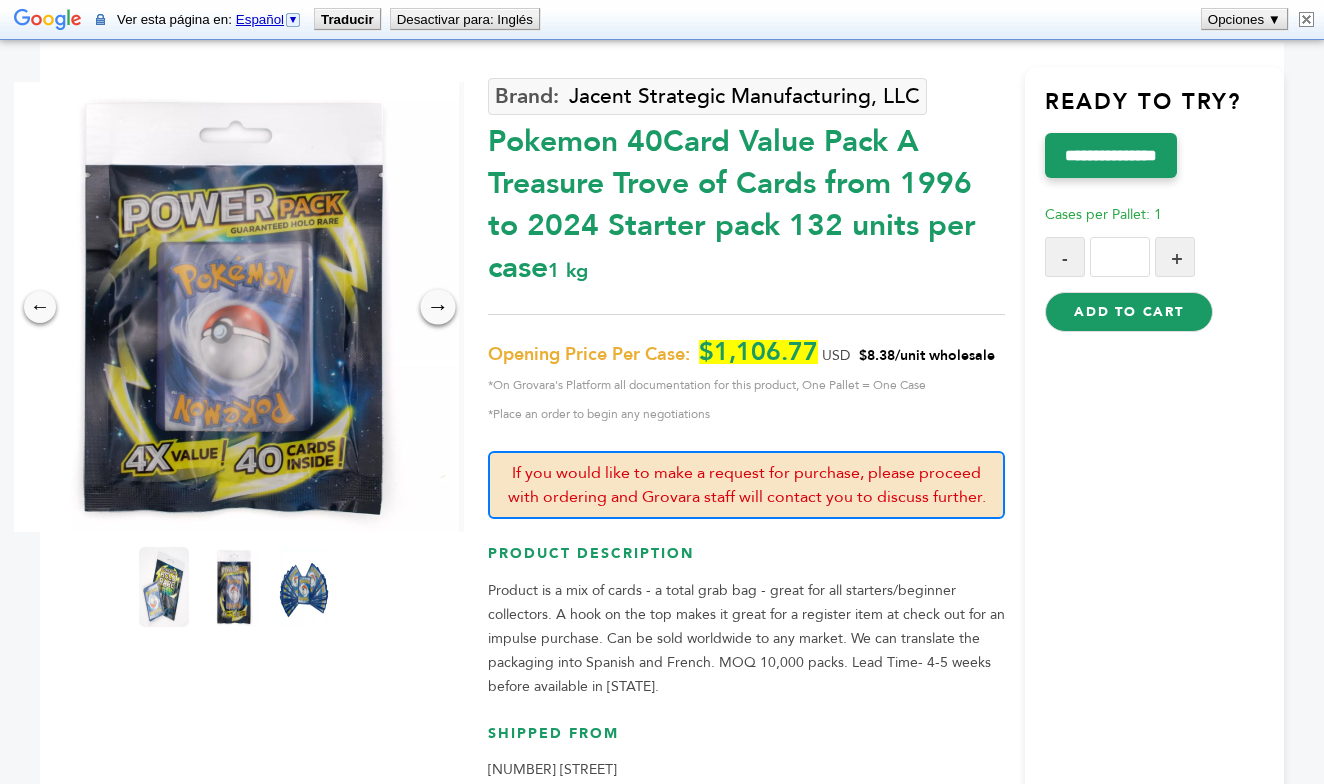 click on "→" at bounding box center [437, 306] 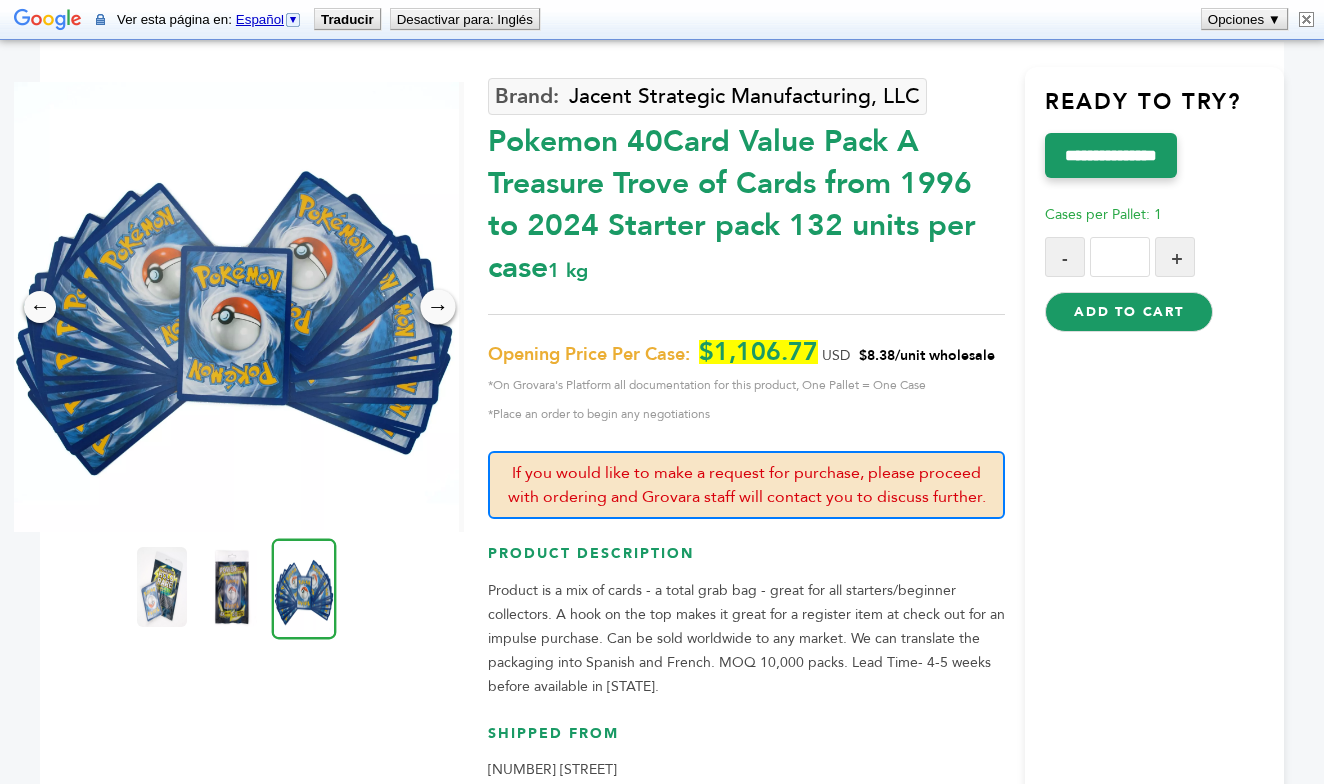 click on "→" at bounding box center [437, 306] 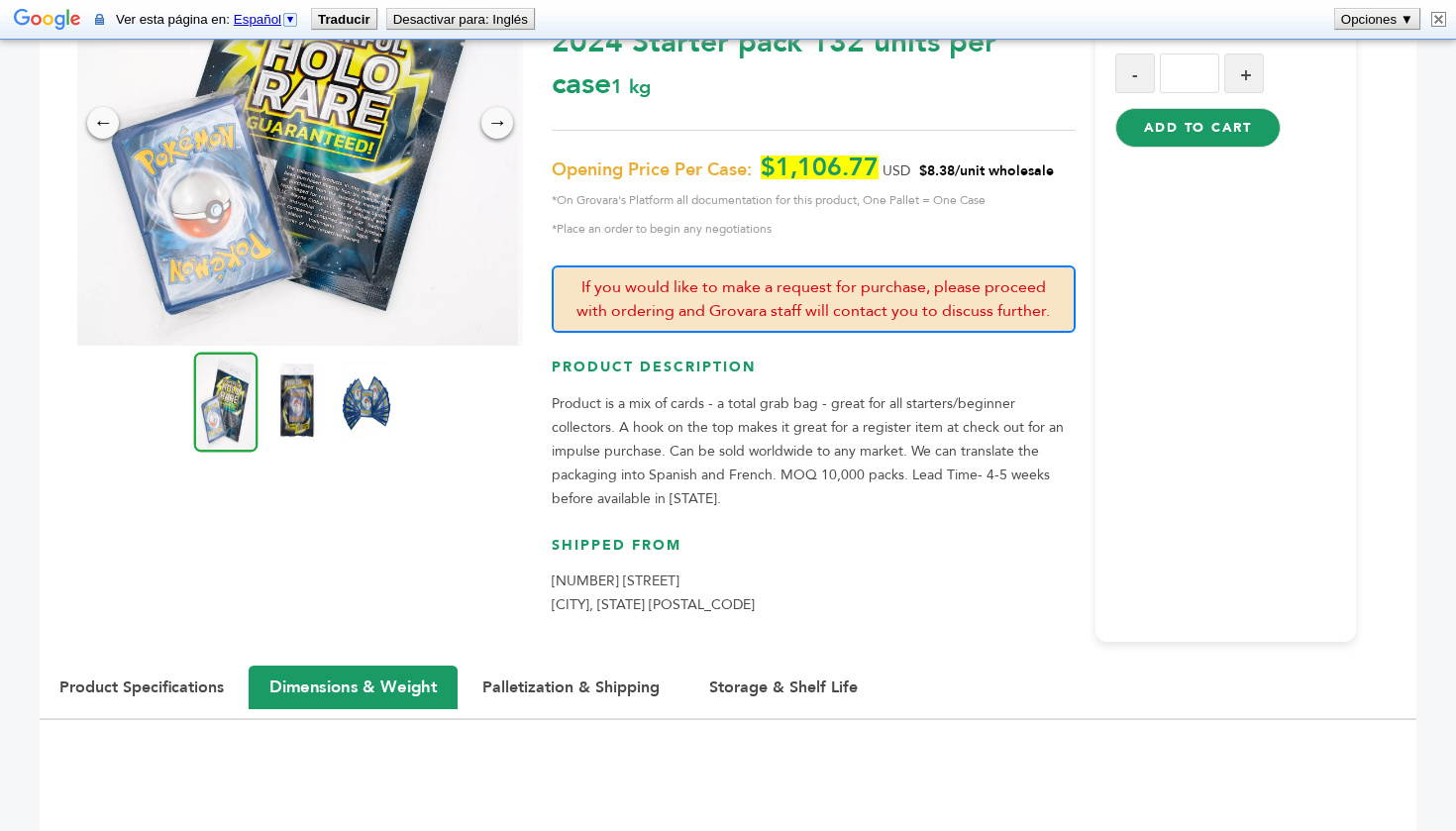 scroll, scrollTop: 346, scrollLeft: 0, axis: vertical 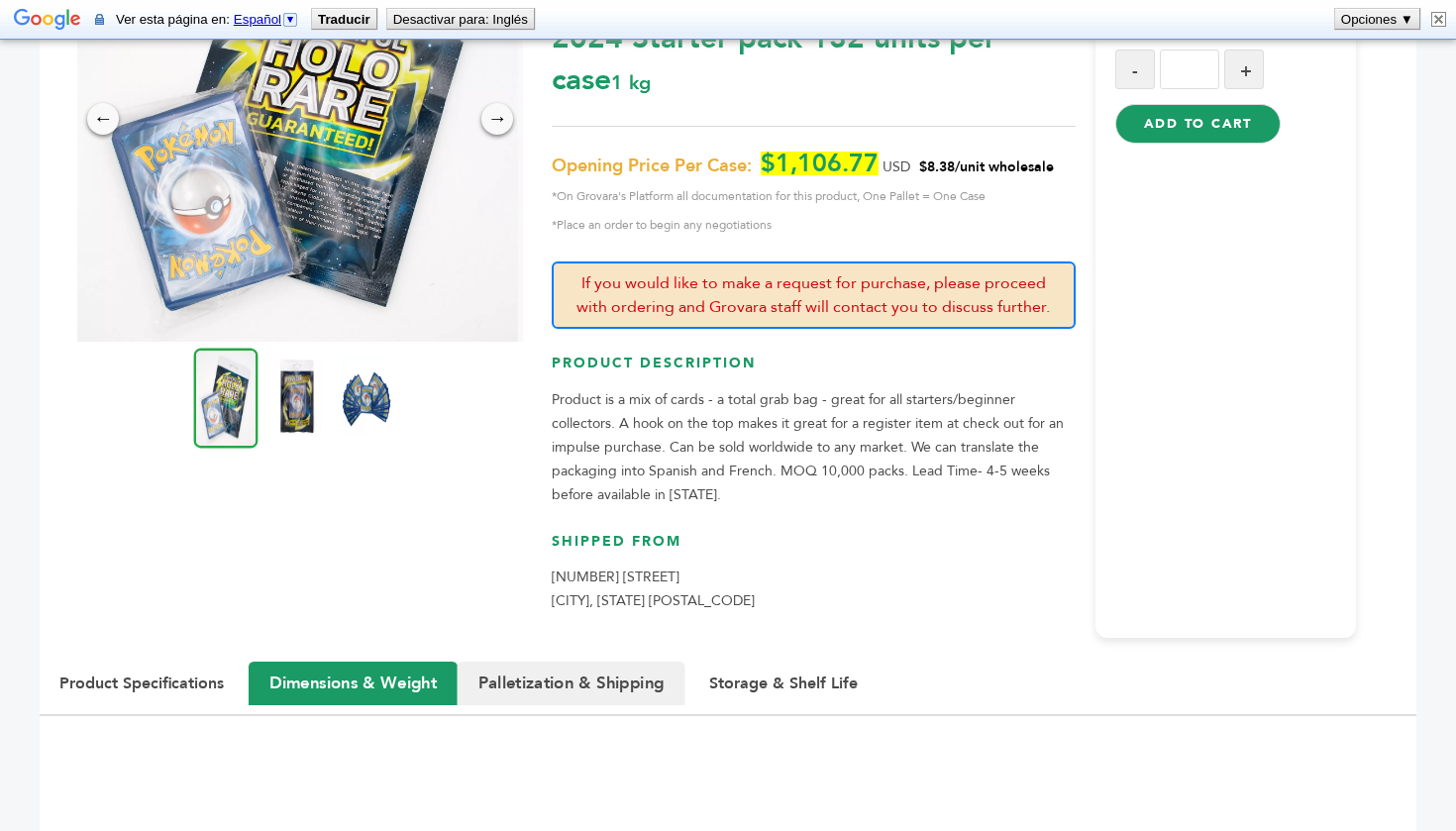 click on "Palletization & Shipping" at bounding box center (572, 683) 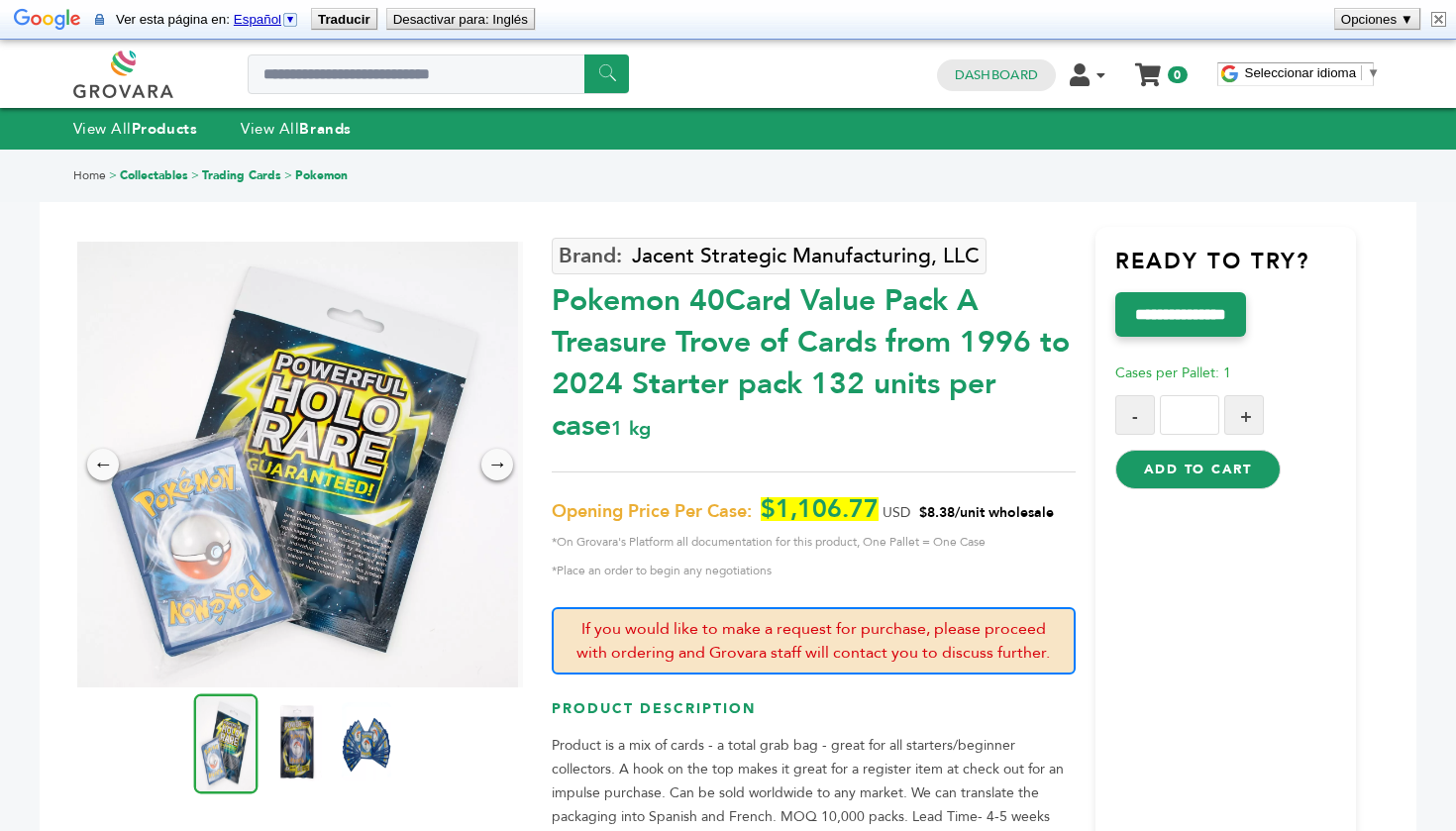 scroll, scrollTop: 0, scrollLeft: 0, axis: both 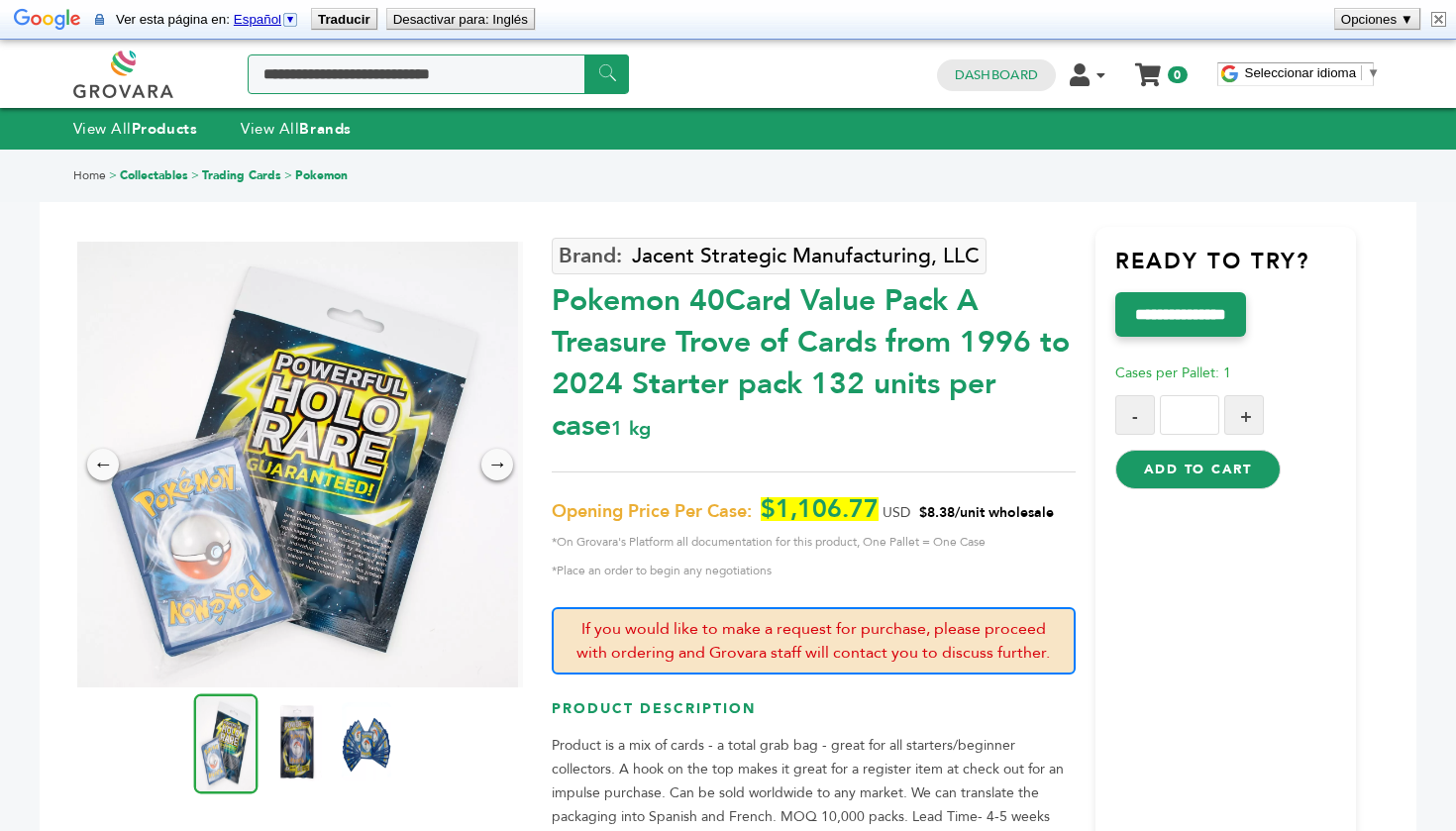 click at bounding box center (438, 74) 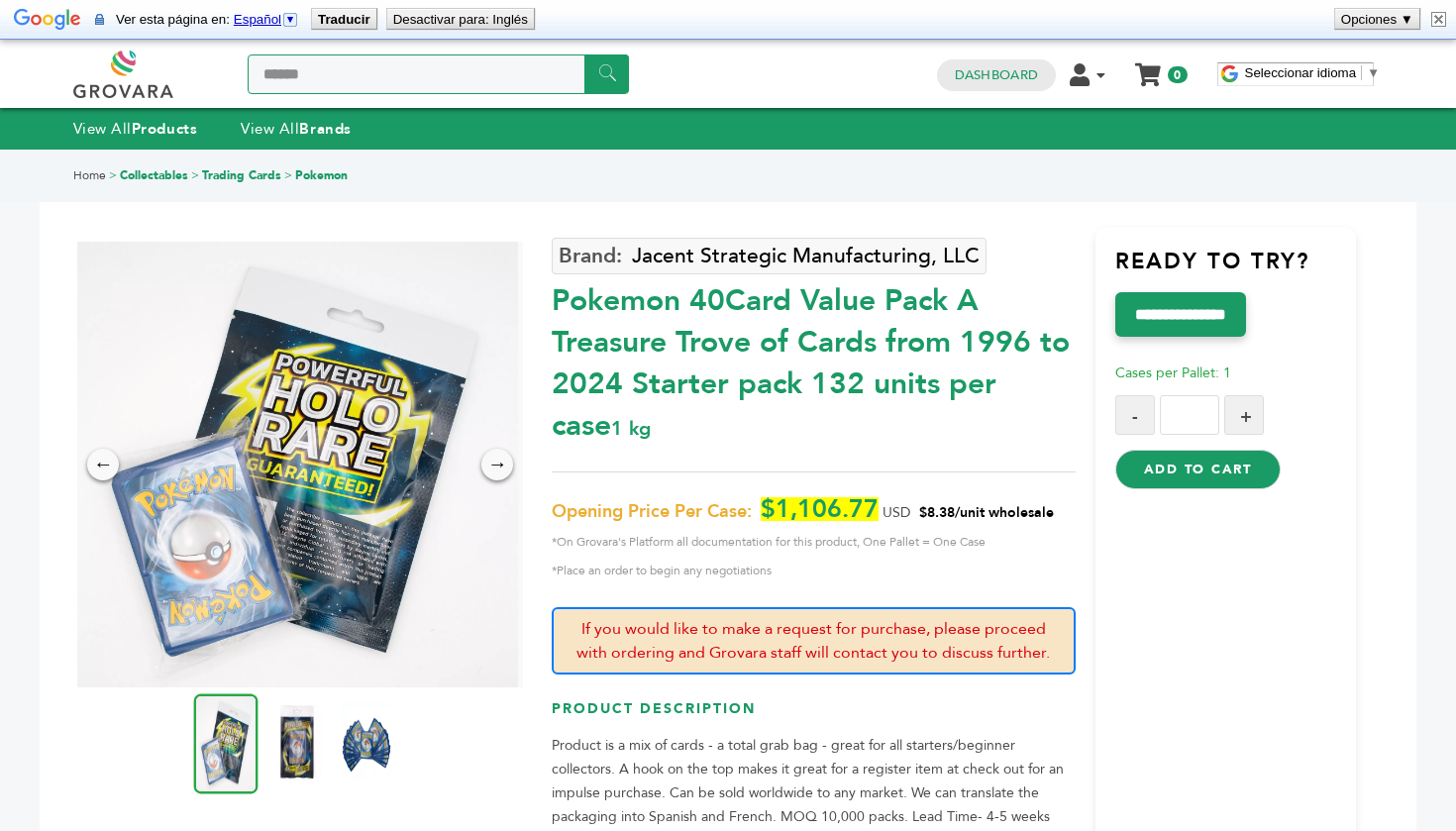 type on "******" 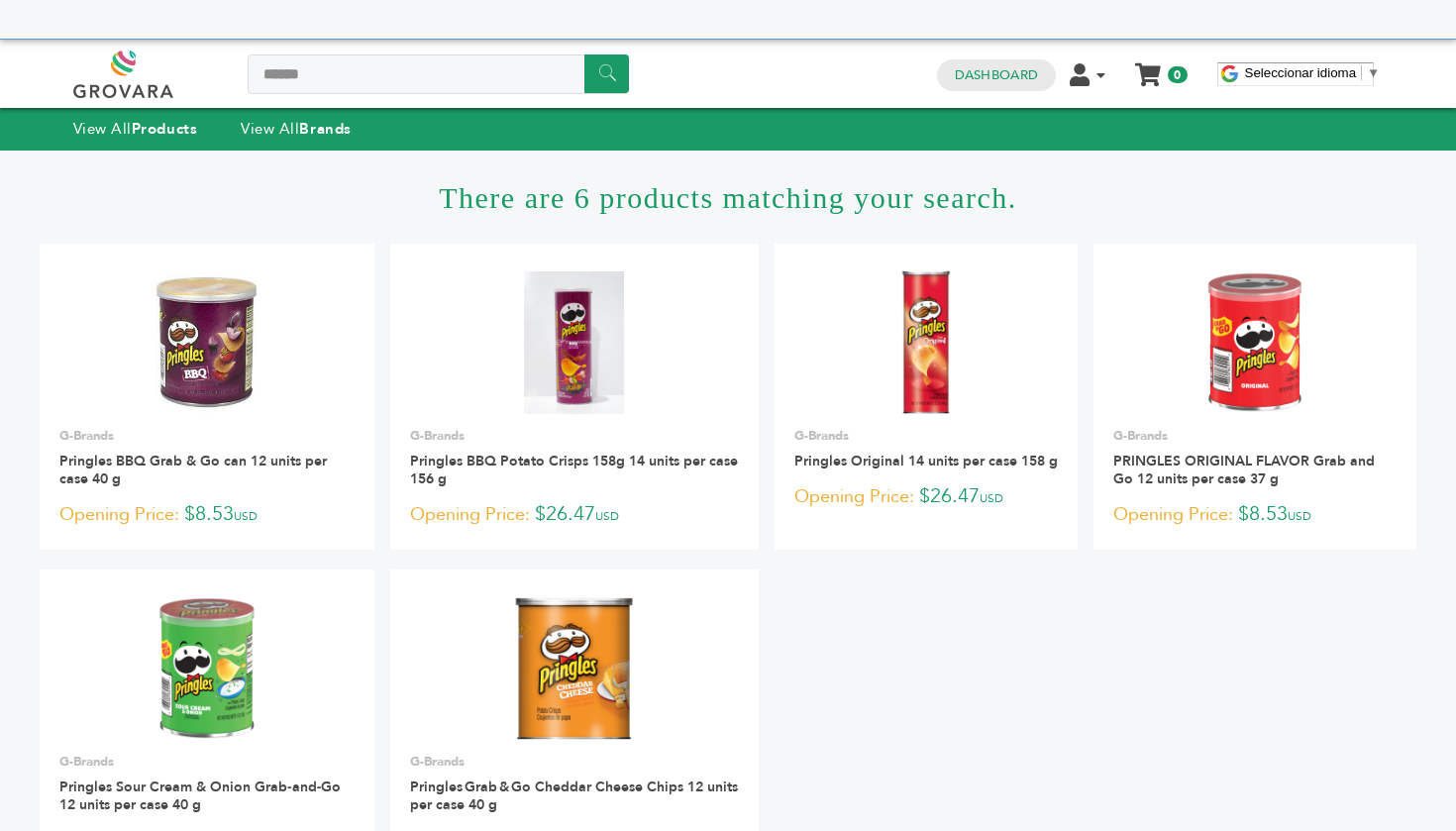 scroll, scrollTop: 0, scrollLeft: 0, axis: both 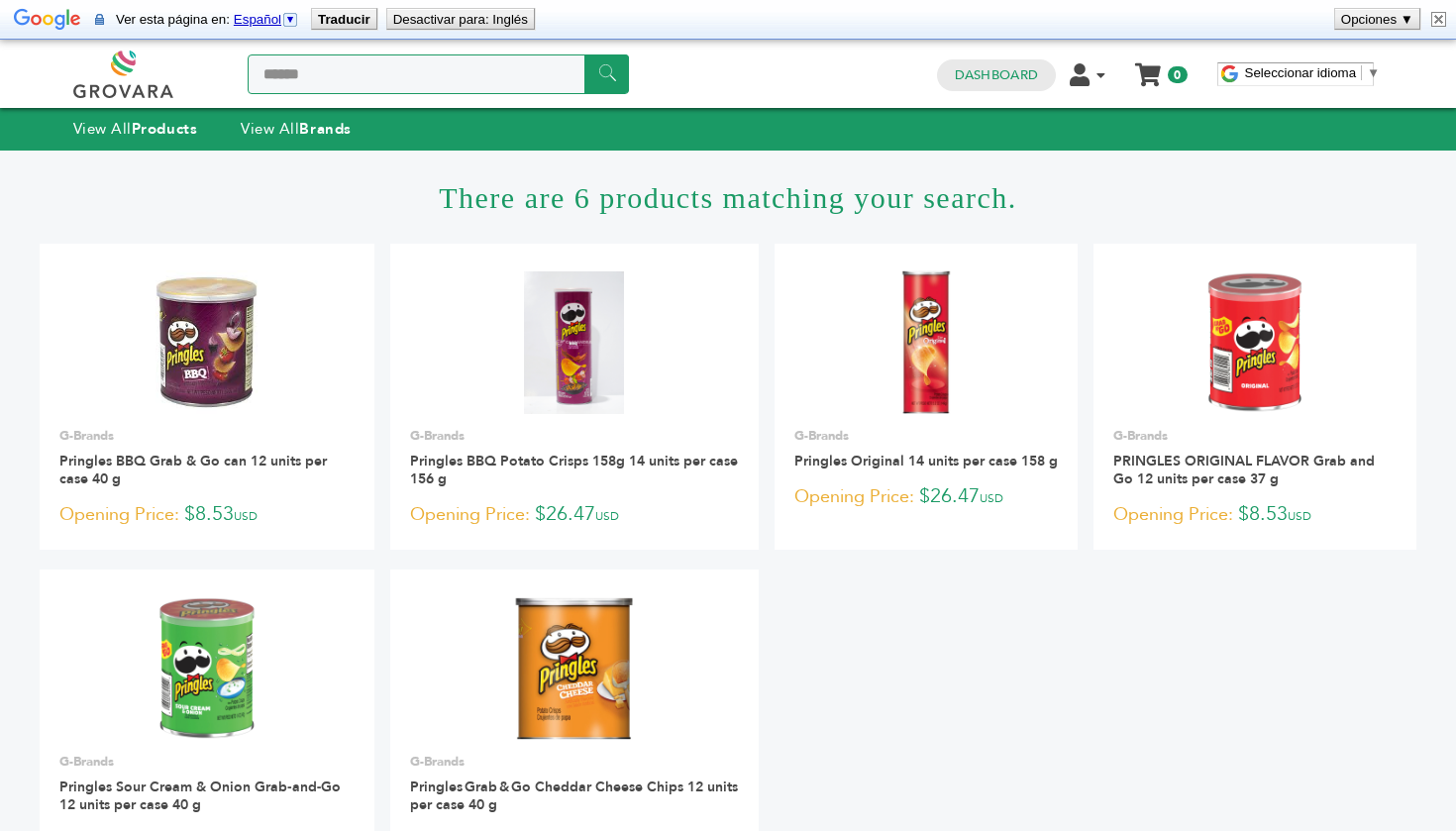 click on "******" at bounding box center (438, 74) 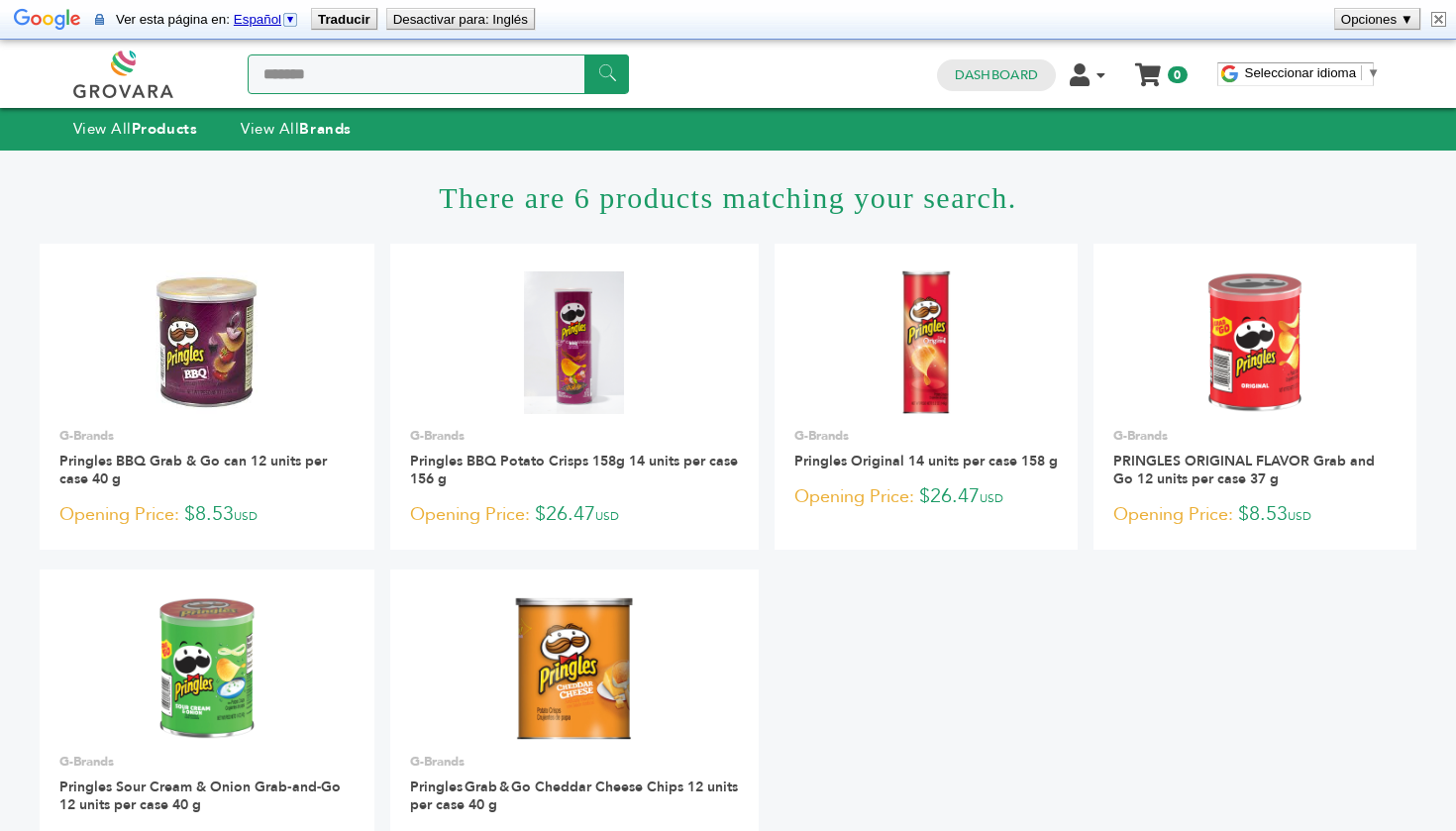 type on "*******" 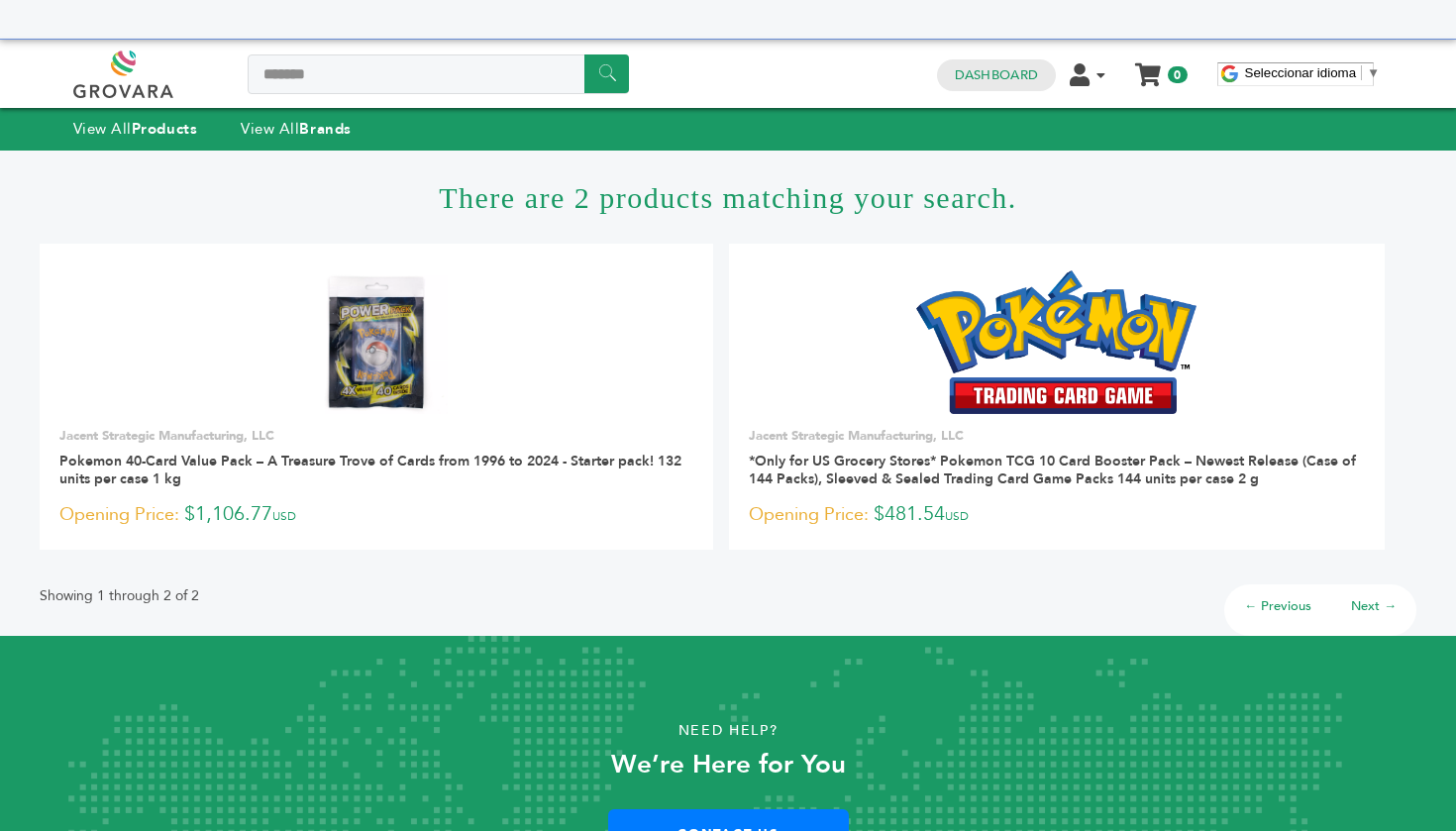 scroll, scrollTop: 0, scrollLeft: 0, axis: both 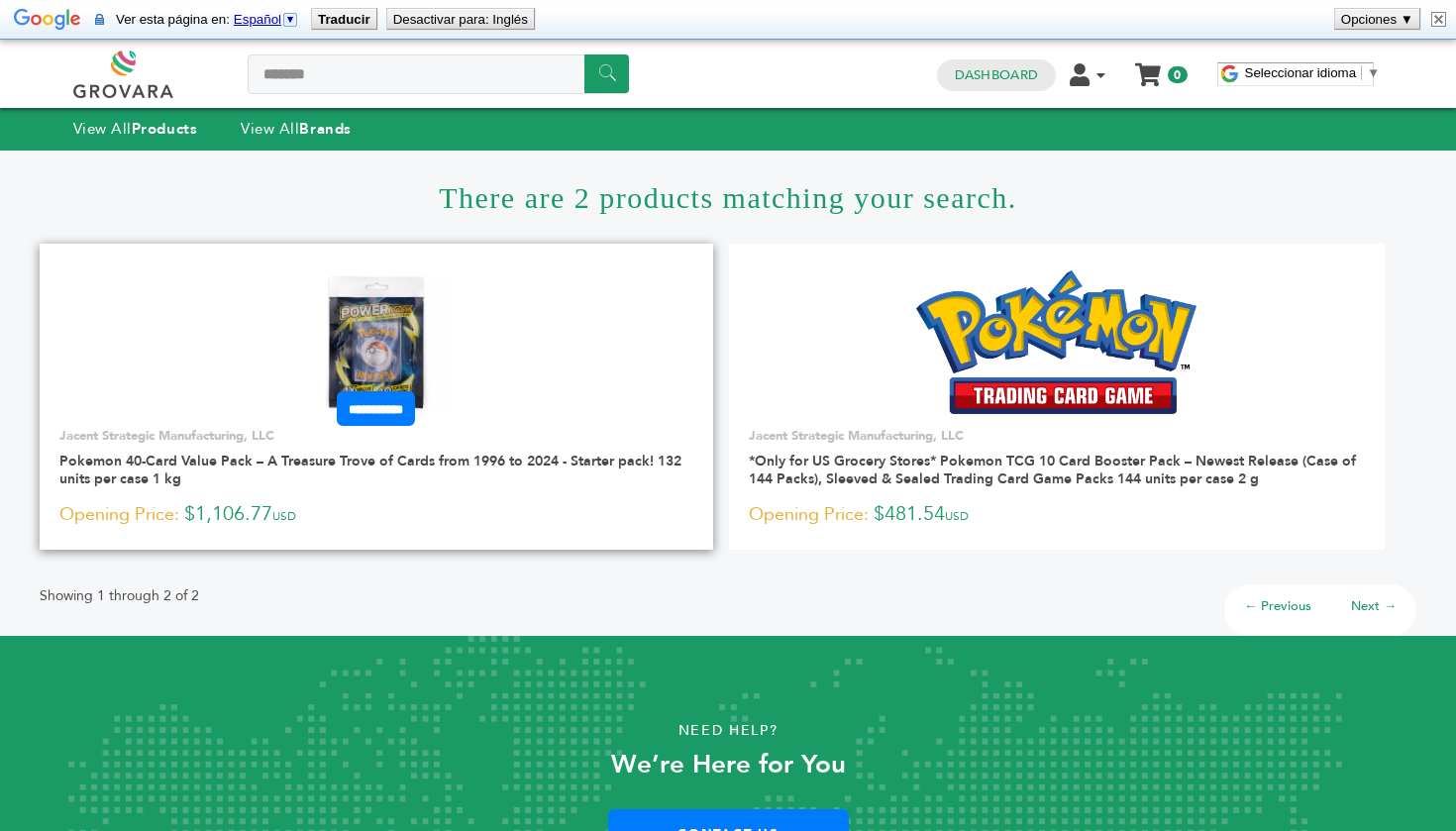 click at bounding box center [376, 342] 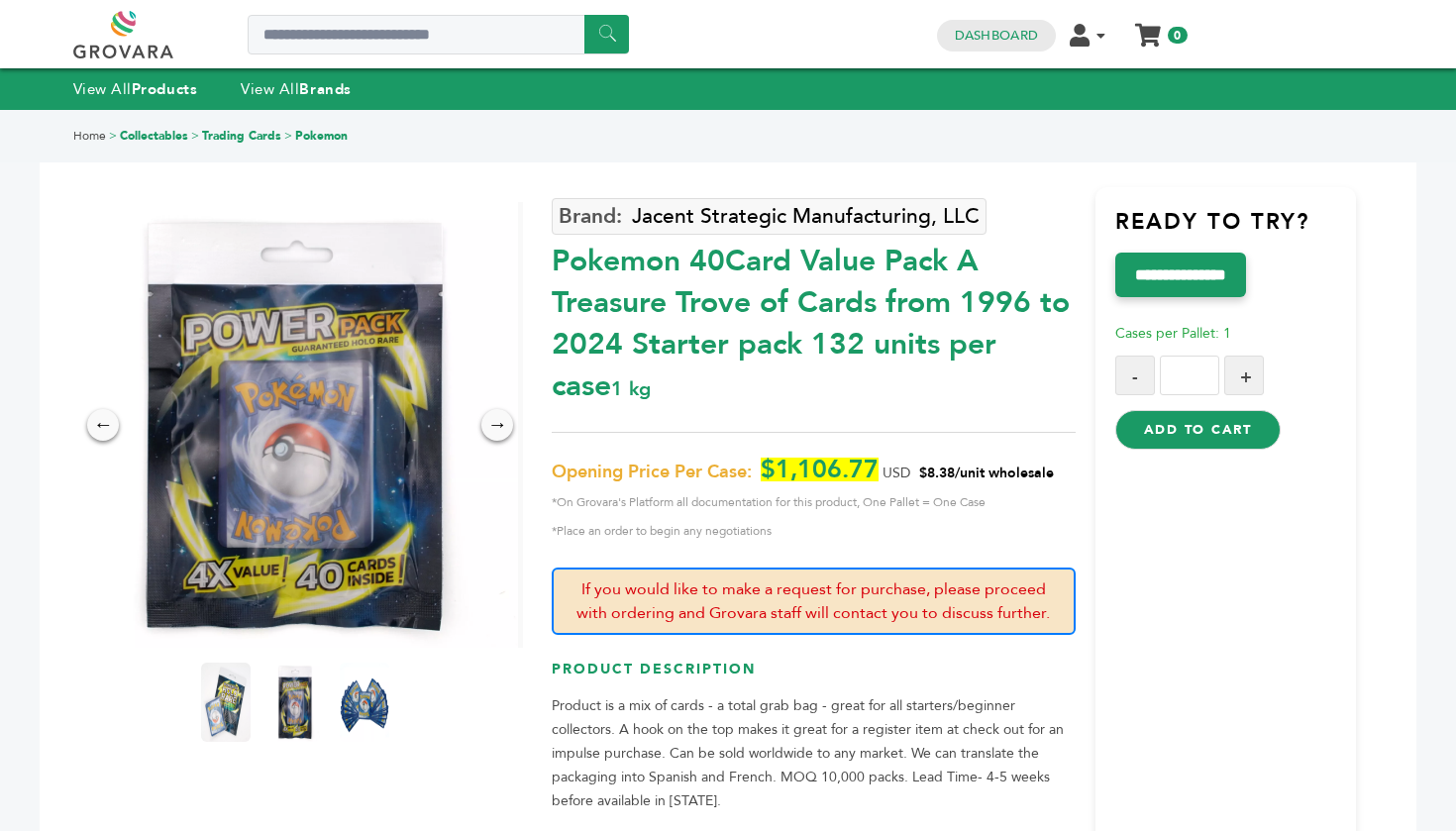 scroll, scrollTop: 0, scrollLeft: 0, axis: both 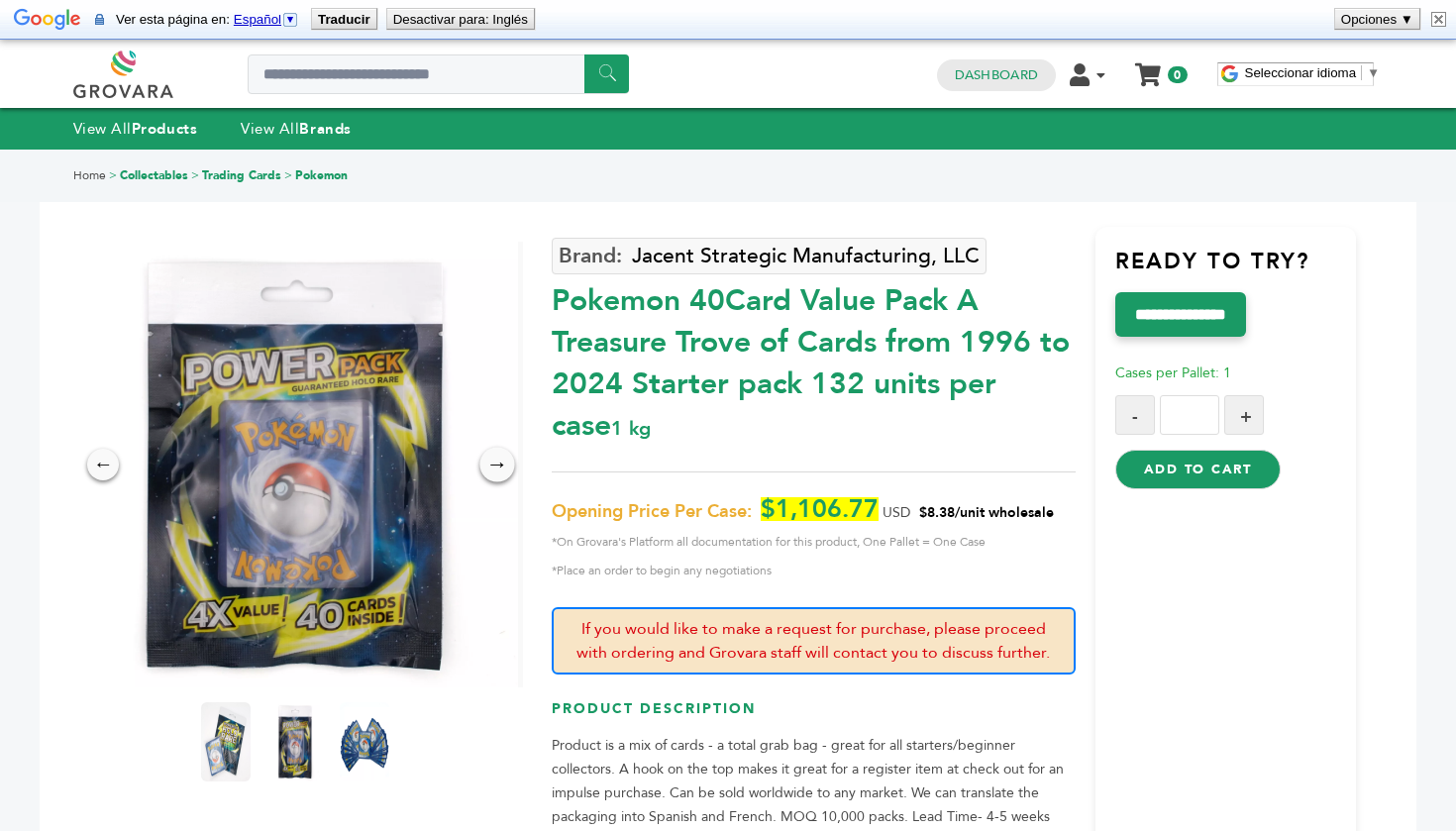 click on "→" at bounding box center [497, 464] 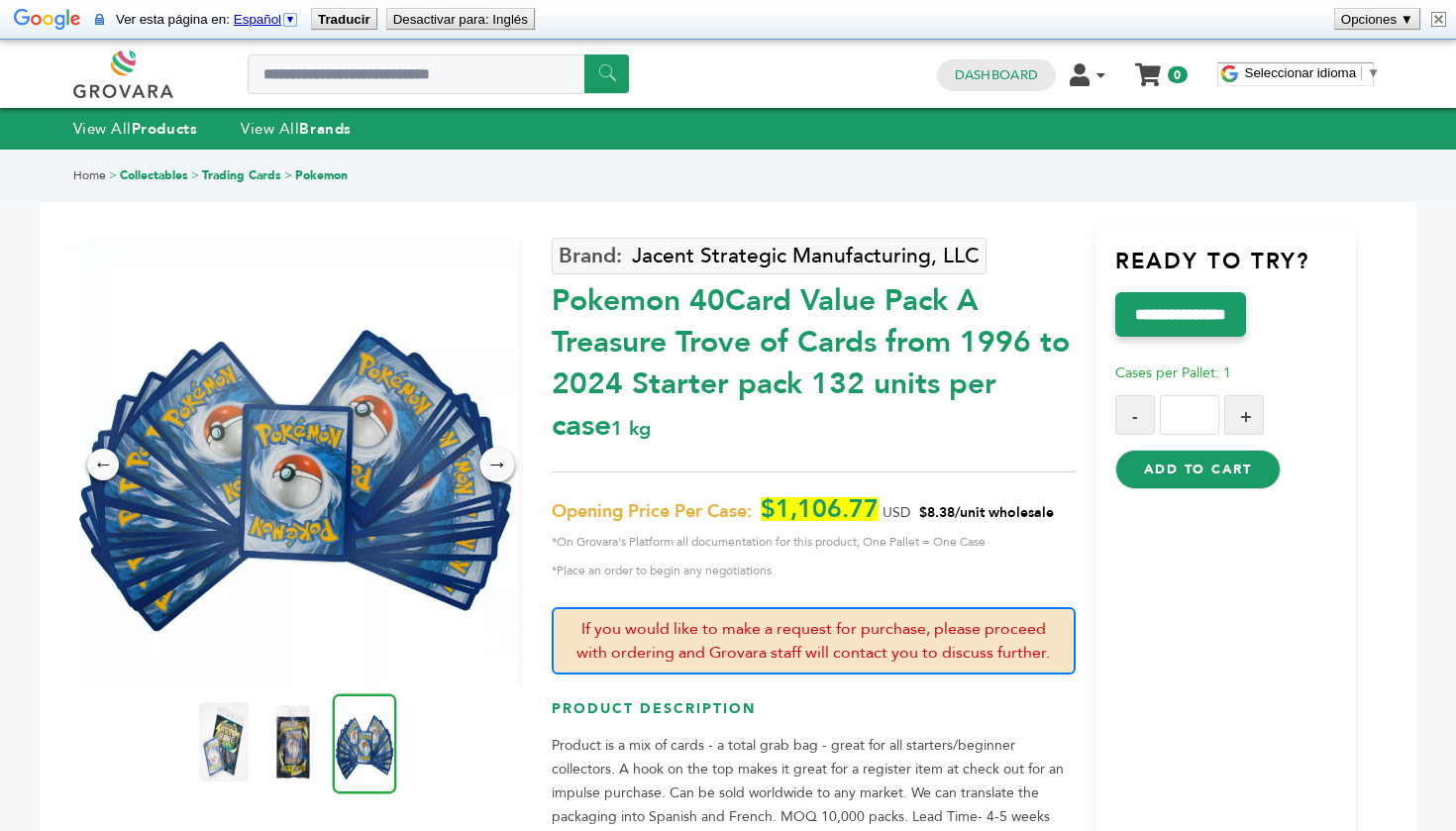 click on "→" at bounding box center [497, 464] 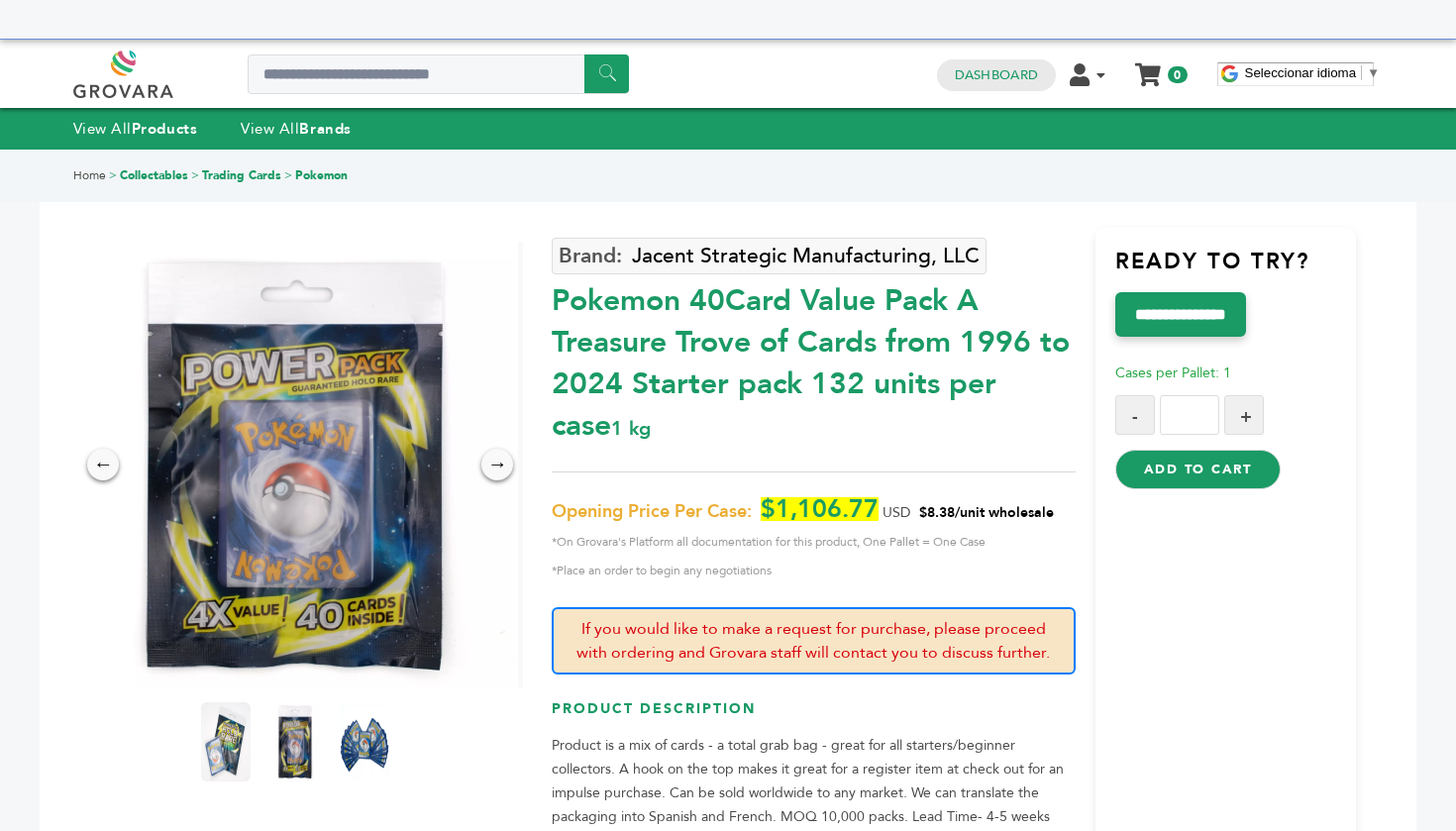 scroll, scrollTop: 0, scrollLeft: 0, axis: both 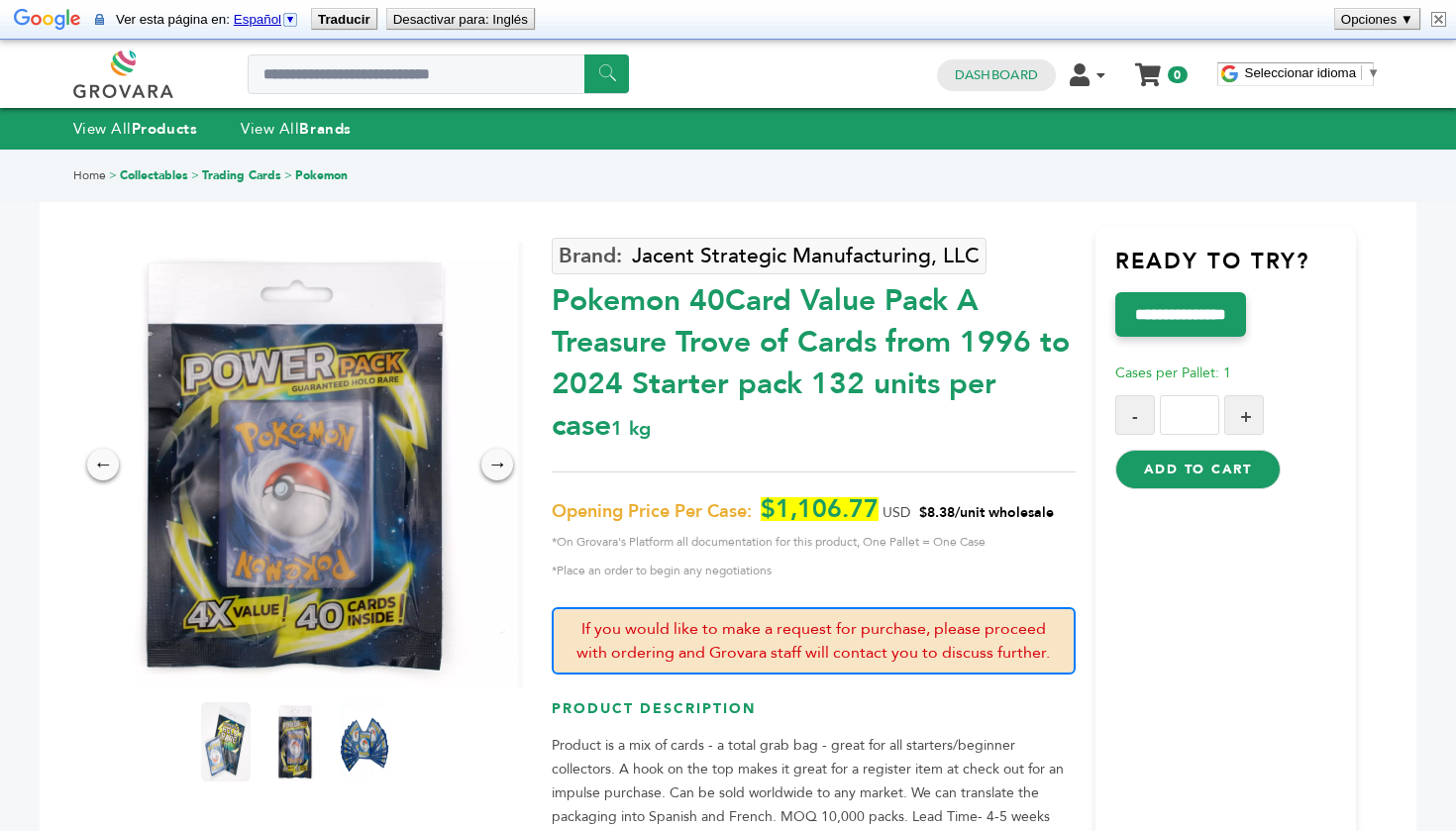 click at bounding box center [295, 465] 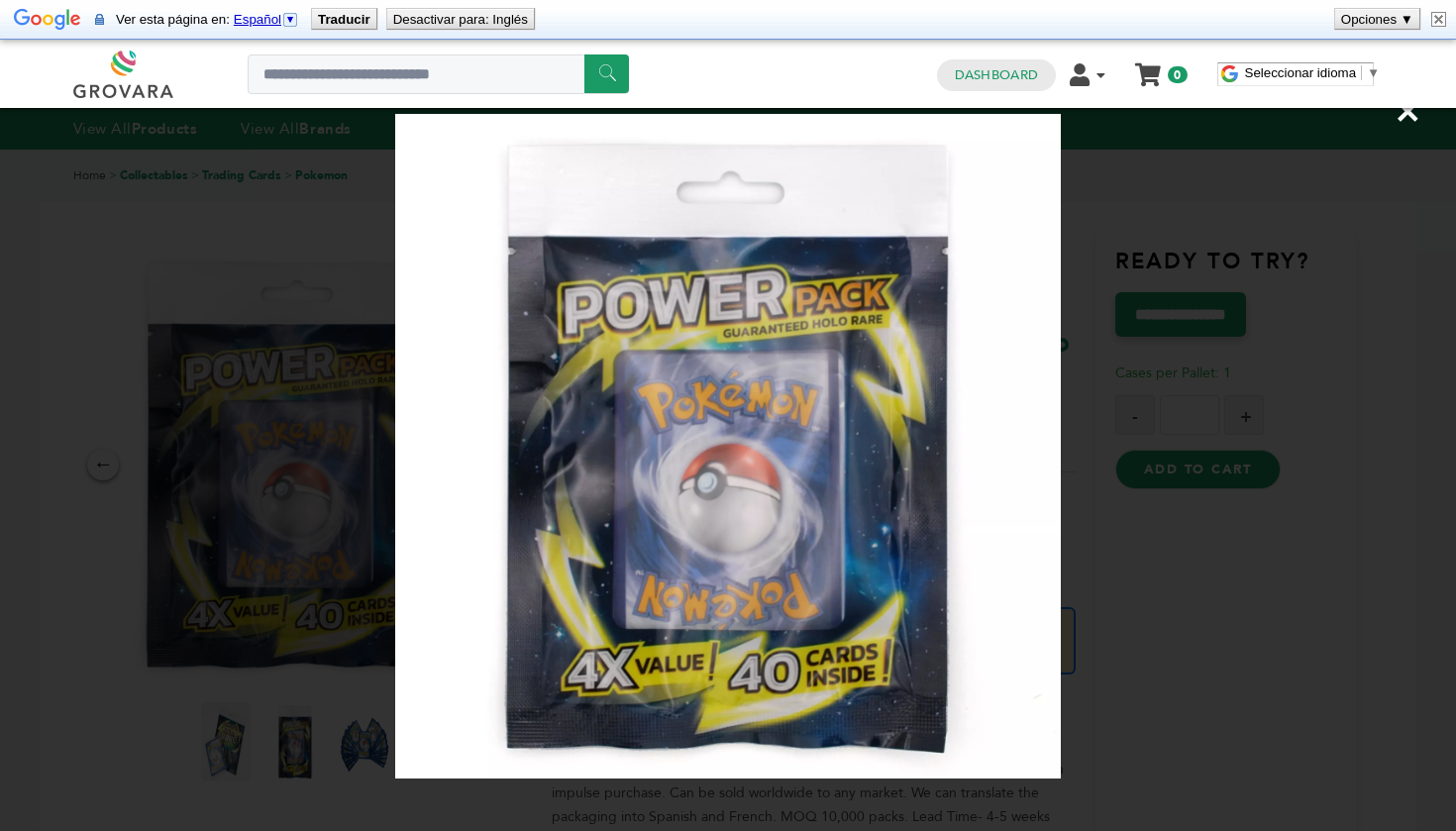 drag, startPoint x: 1347, startPoint y: 558, endPoint x: 920, endPoint y: 577, distance: 427.42251 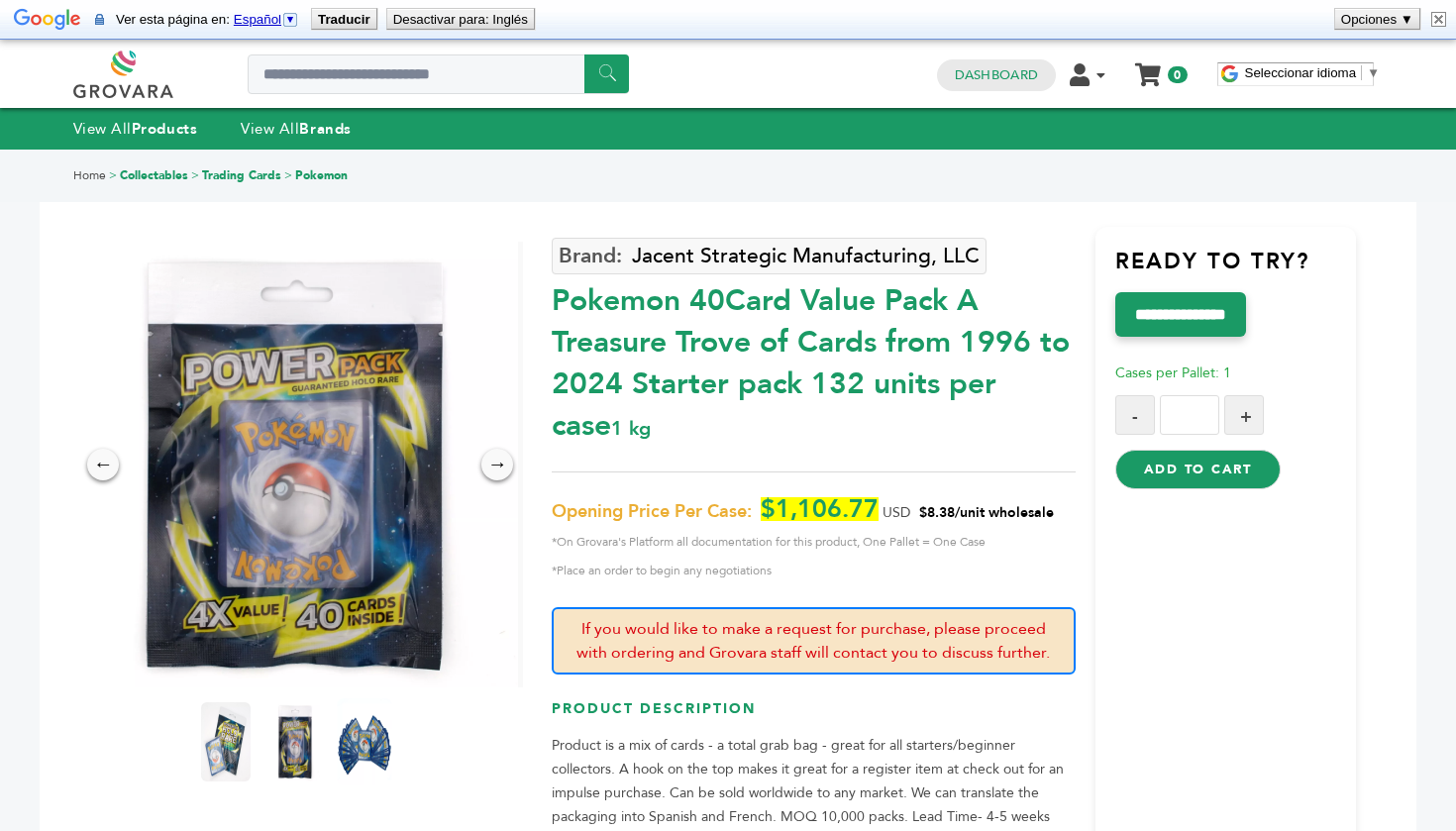 click at bounding box center (364, 742) 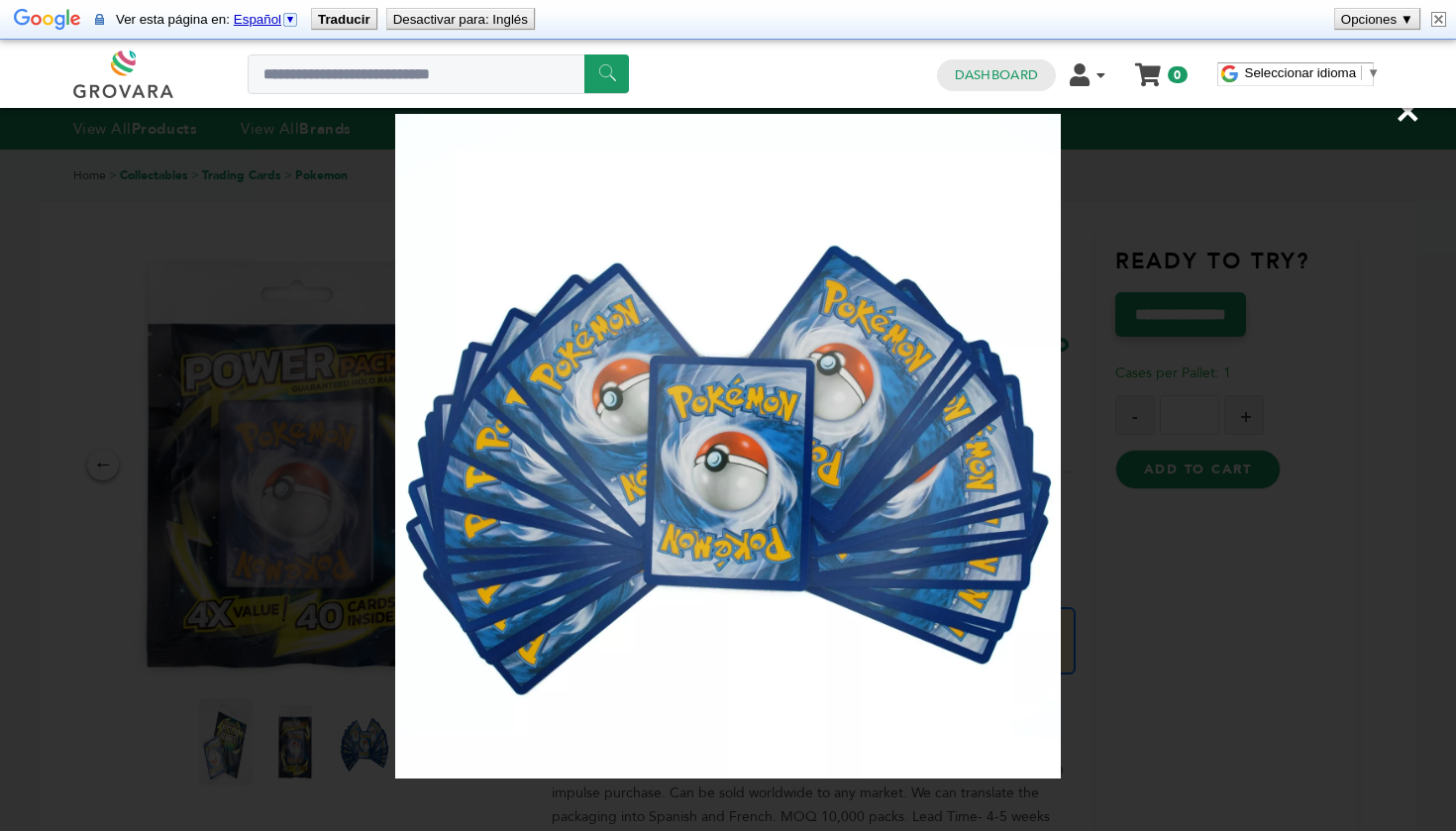 click on "×" at bounding box center (728, 415) 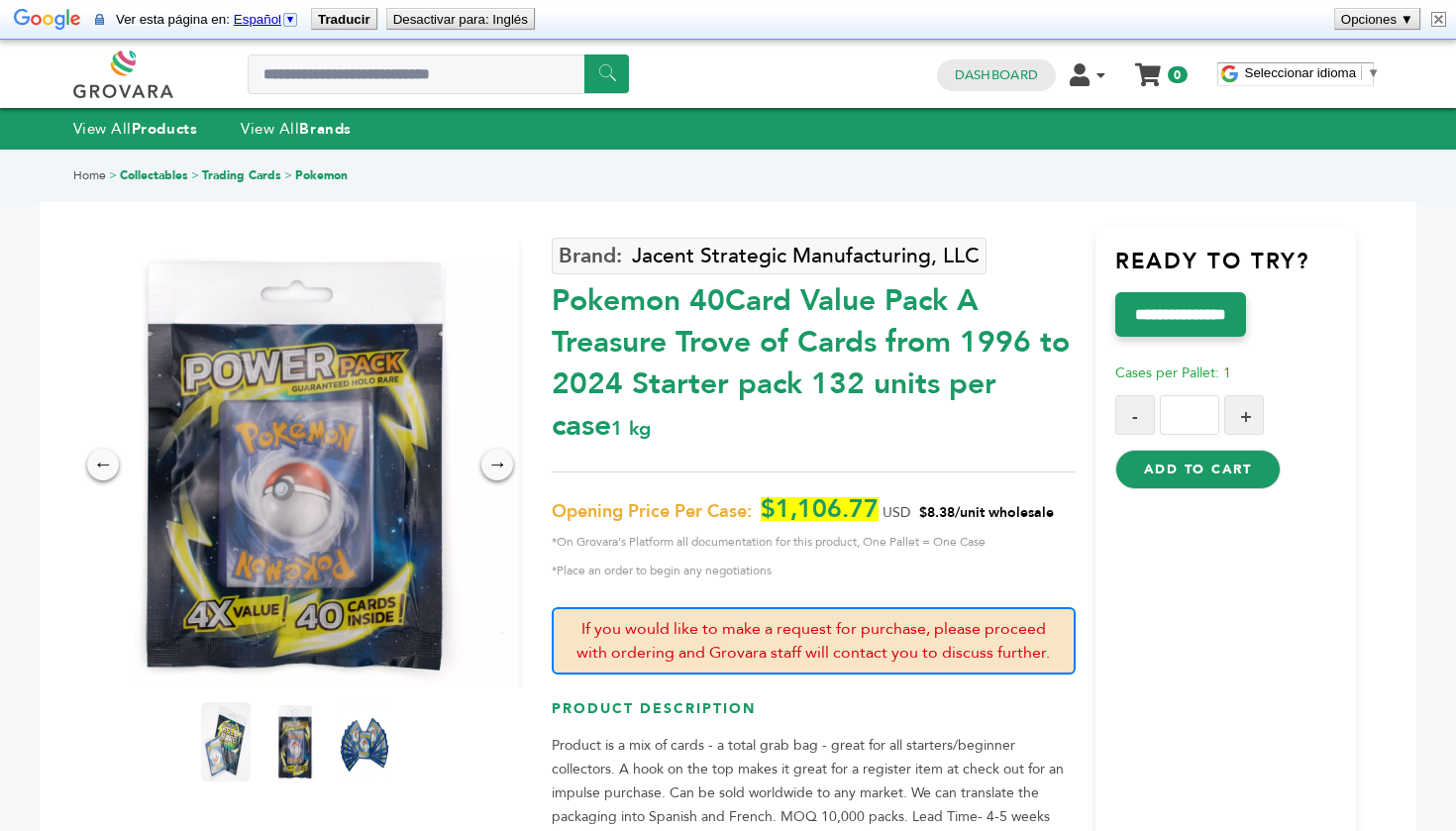 click at bounding box center [226, 742] 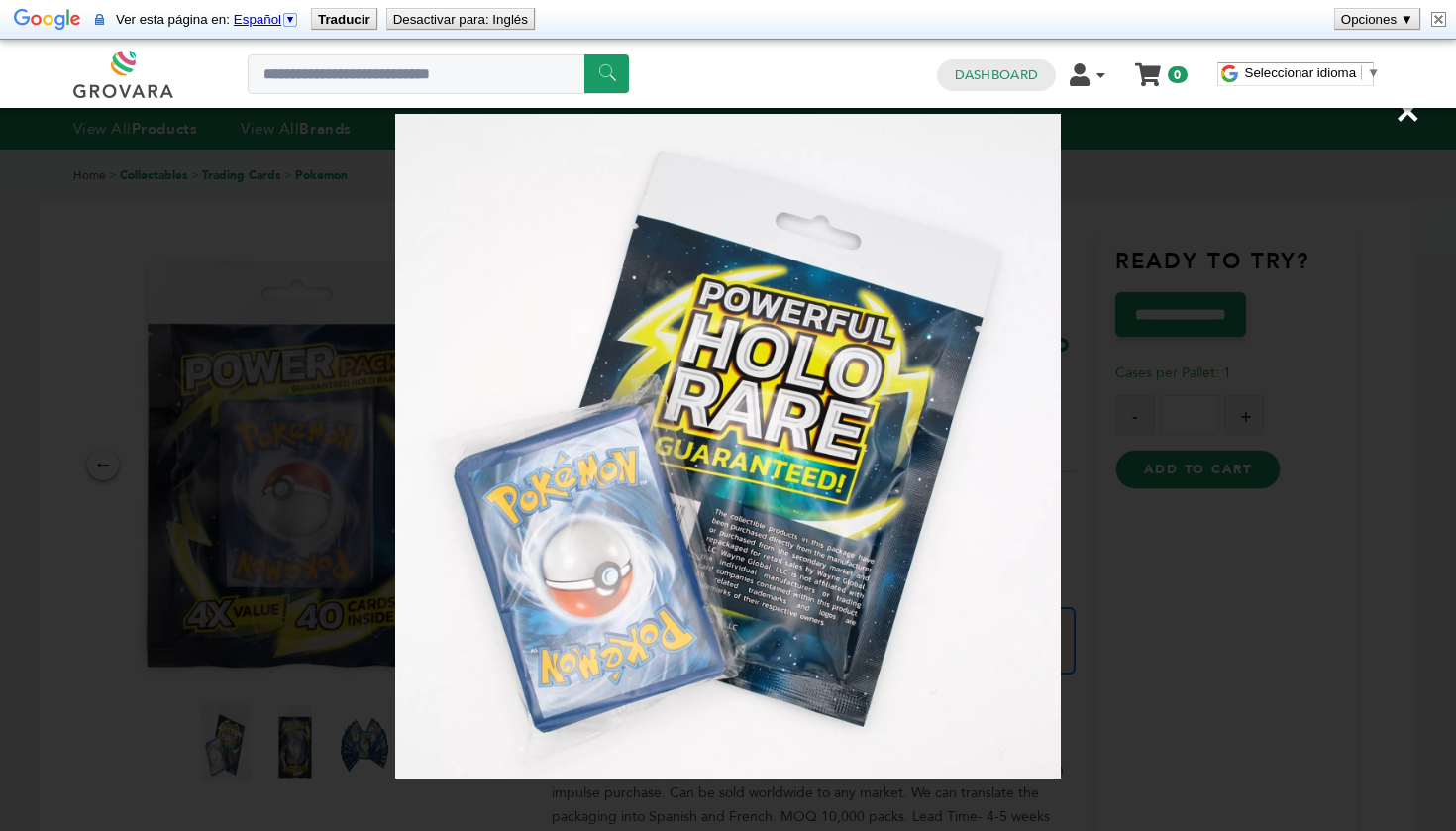 scroll, scrollTop: 0, scrollLeft: 0, axis: both 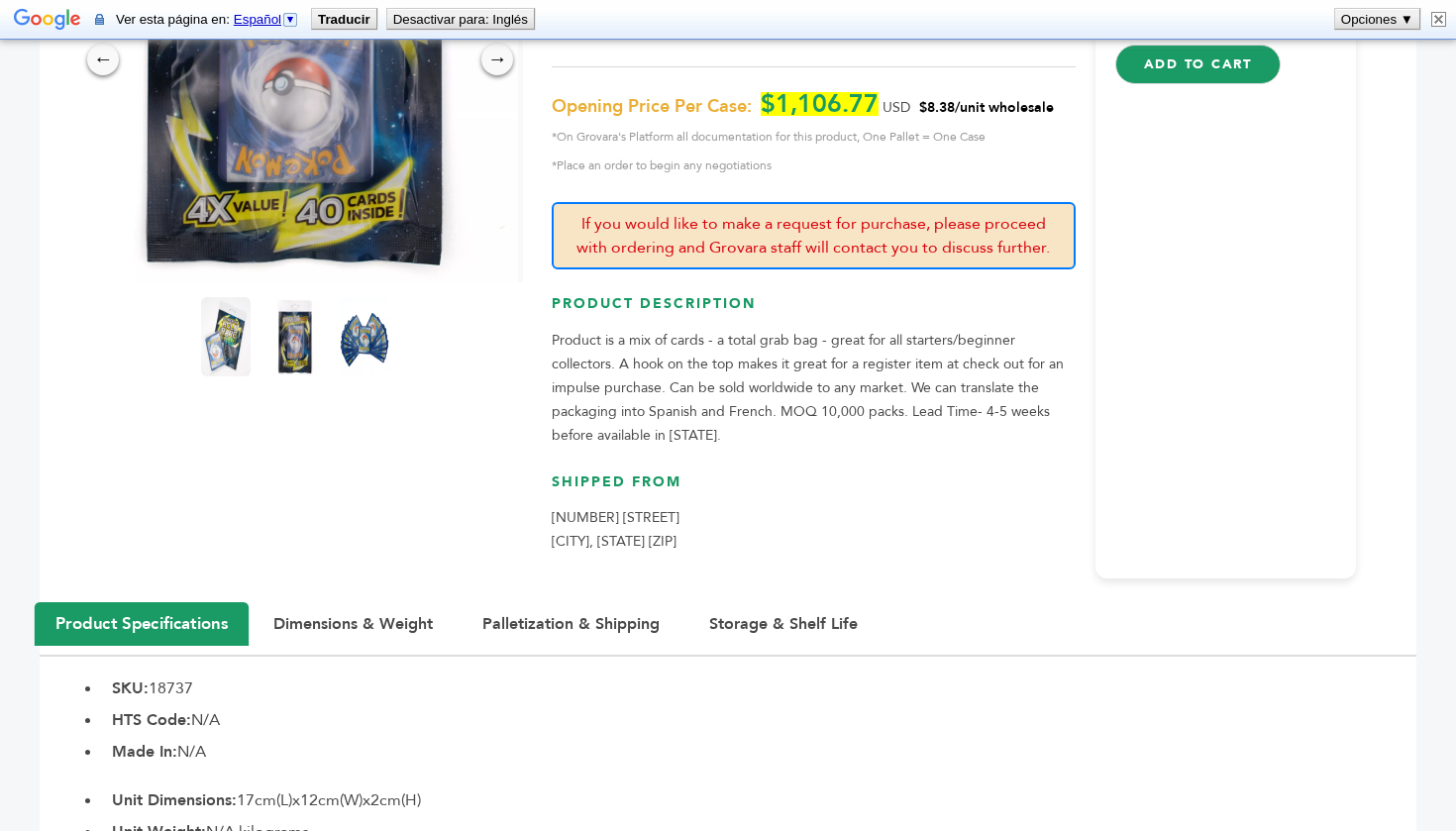 drag, startPoint x: 665, startPoint y: 548, endPoint x: 553, endPoint y: 515, distance: 116.76044 